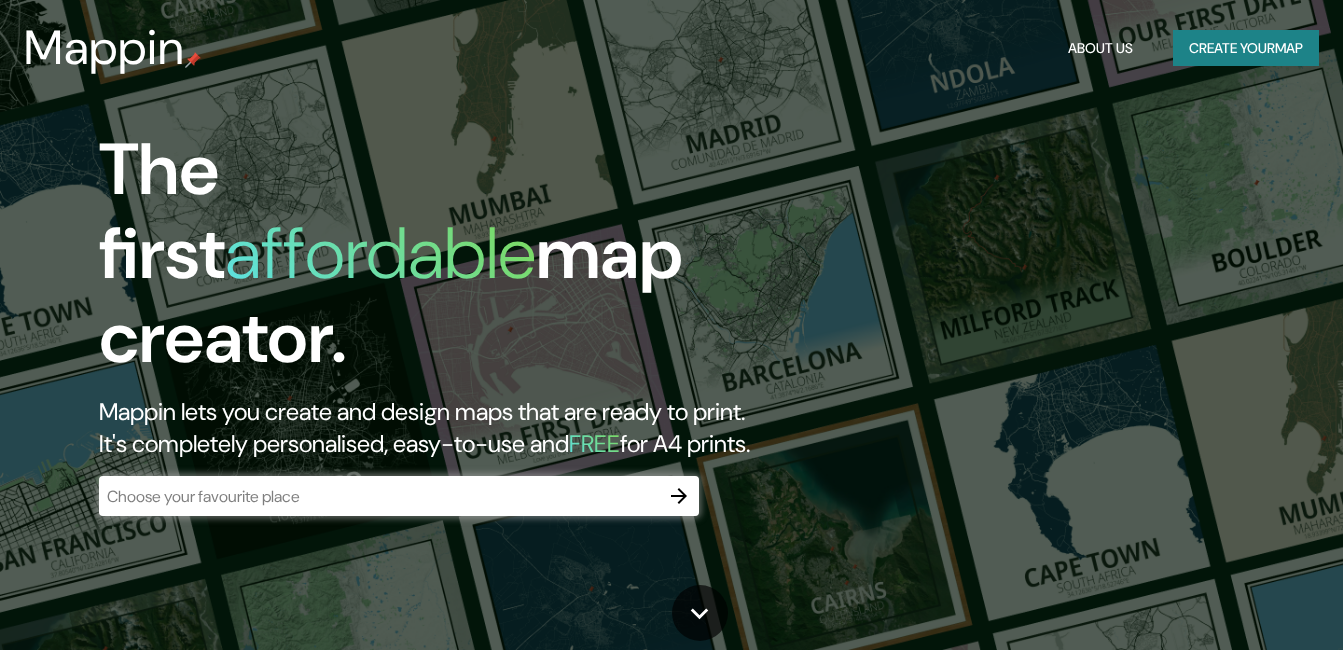 scroll, scrollTop: 0, scrollLeft: 0, axis: both 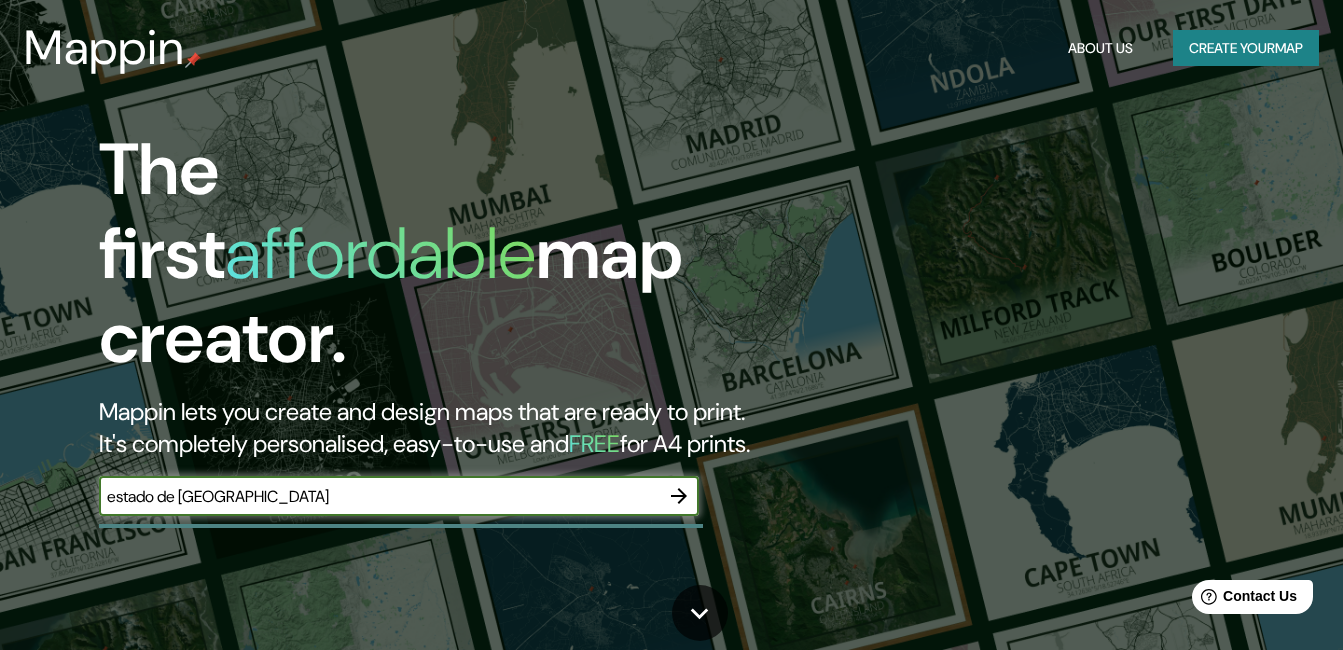 type on "estado de mexico" 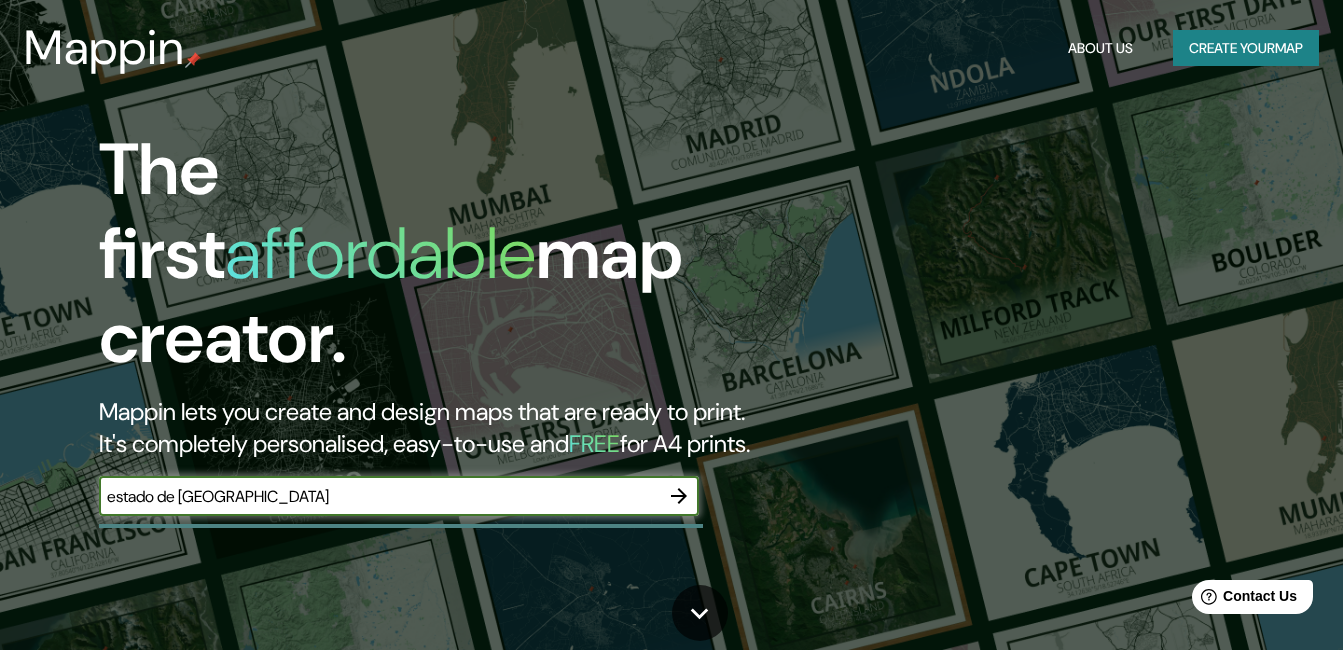 click 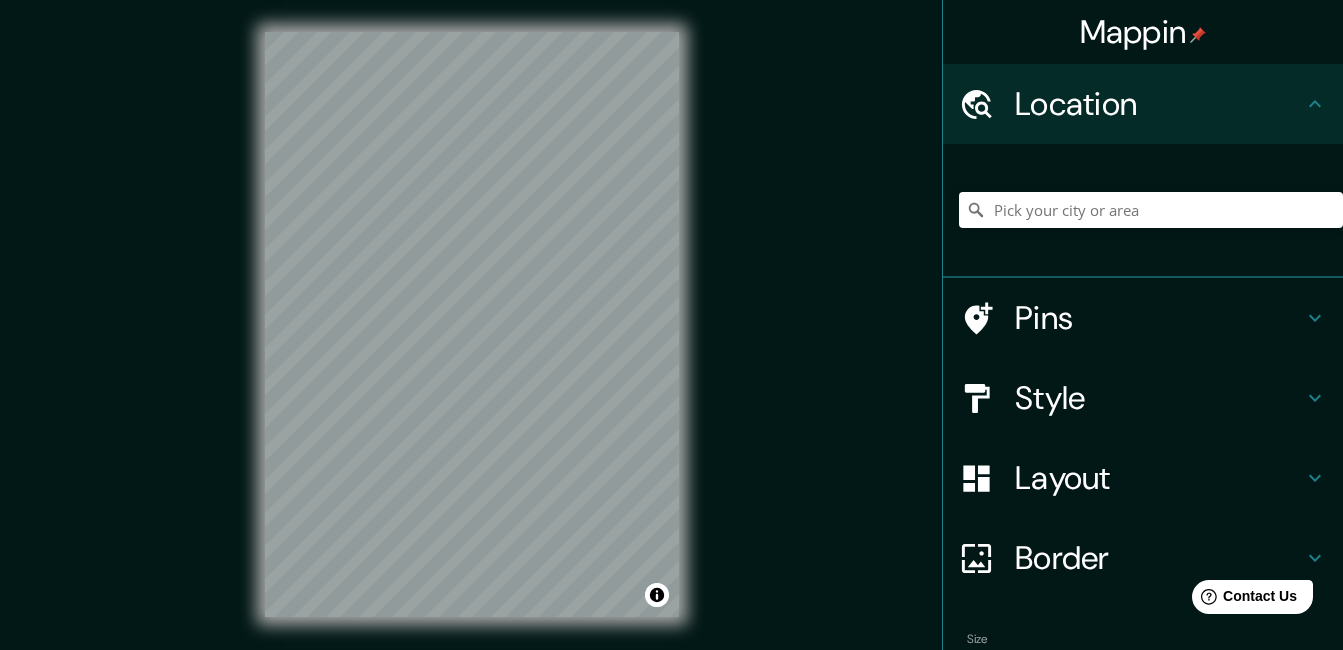 click on "Mappin Location Pins Style Layout Border Choose a border.  Hint : you can make layers of the frame opaque to create some cool effects. None Simple Transparent Fancy Size A4 single Zoom level too high - zoom in more Create your map © Mapbox   © OpenStreetMap   Improve this map Any problems, suggestions, or concerns please email    help@mappin.pro . . ." at bounding box center [671, 340] 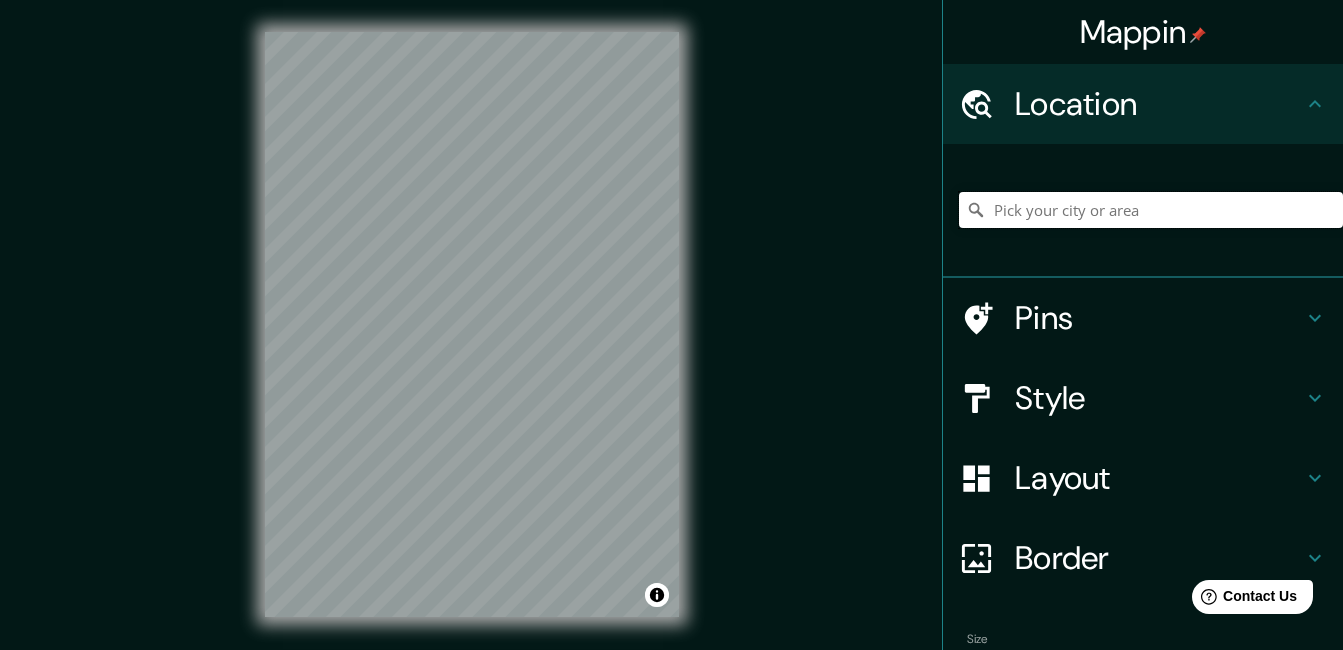 click at bounding box center [1151, 210] 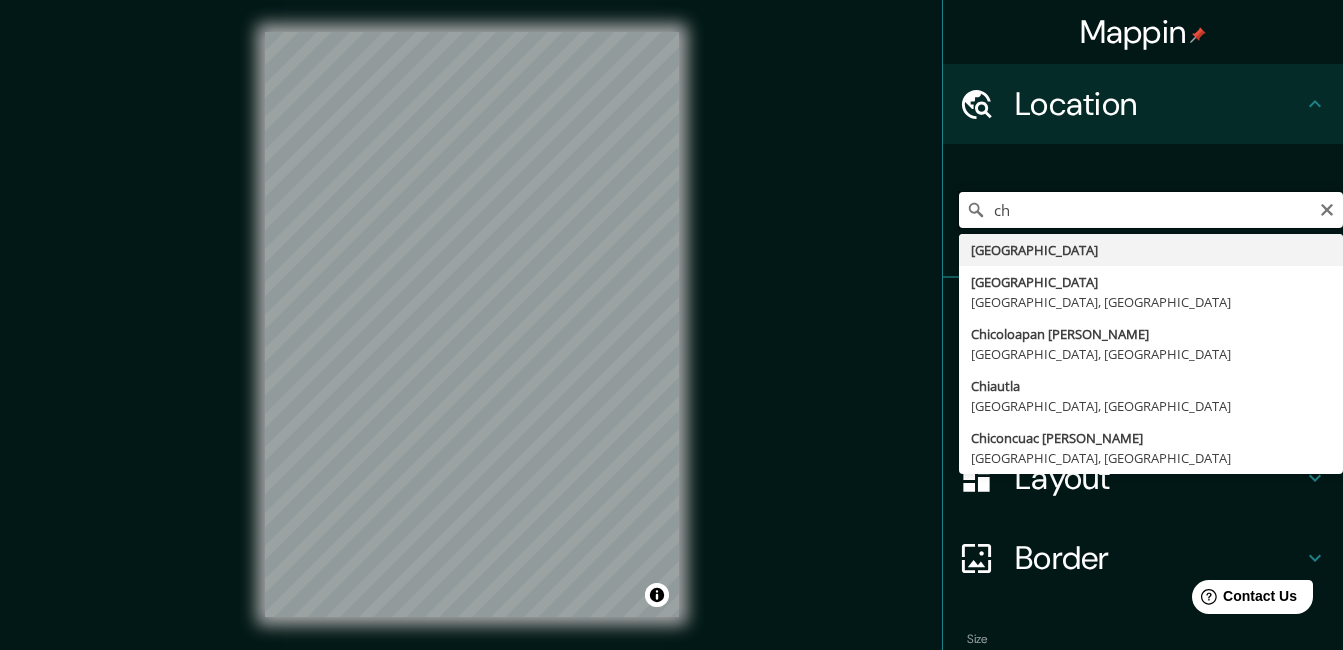 type on "c" 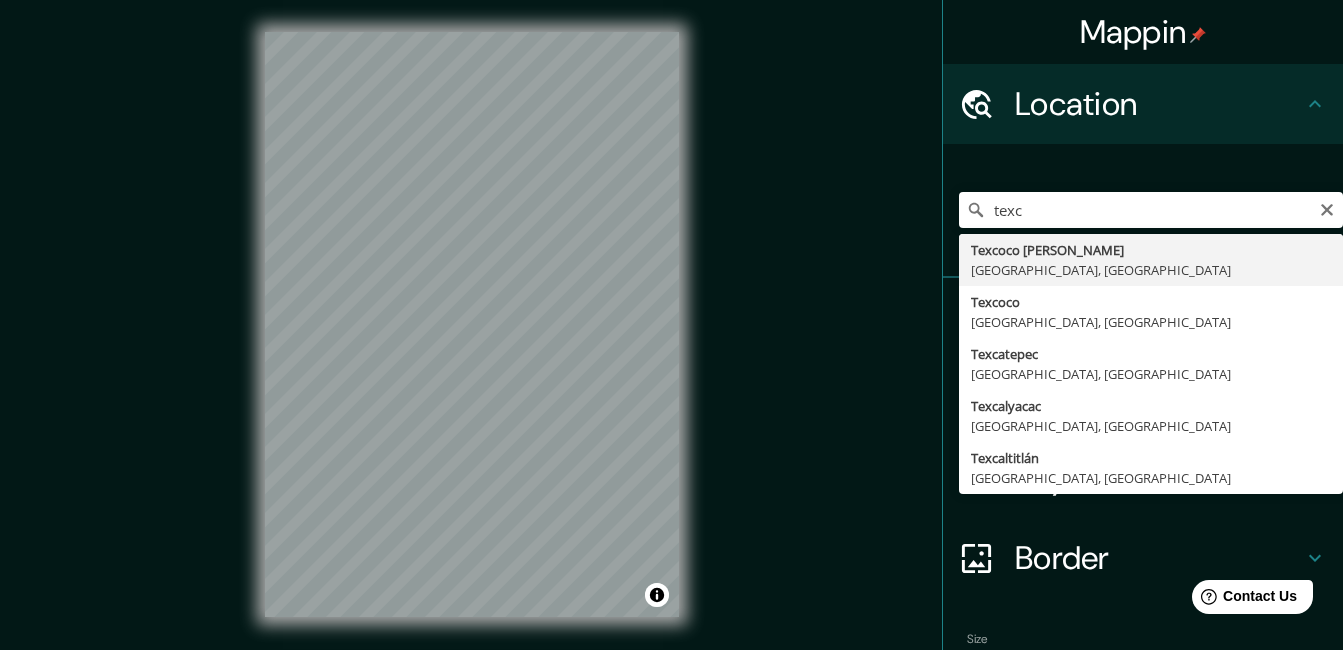 type on "Texcoco de Mora, Estado de México, México" 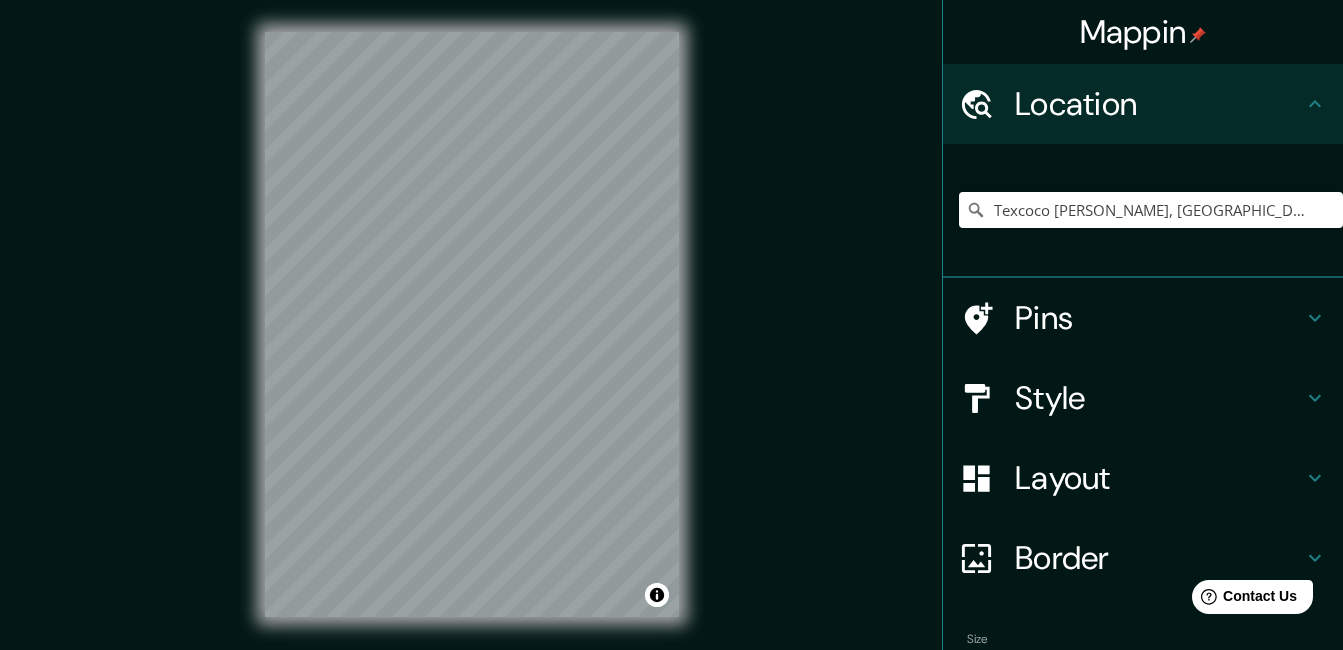 scroll, scrollTop: 115, scrollLeft: 0, axis: vertical 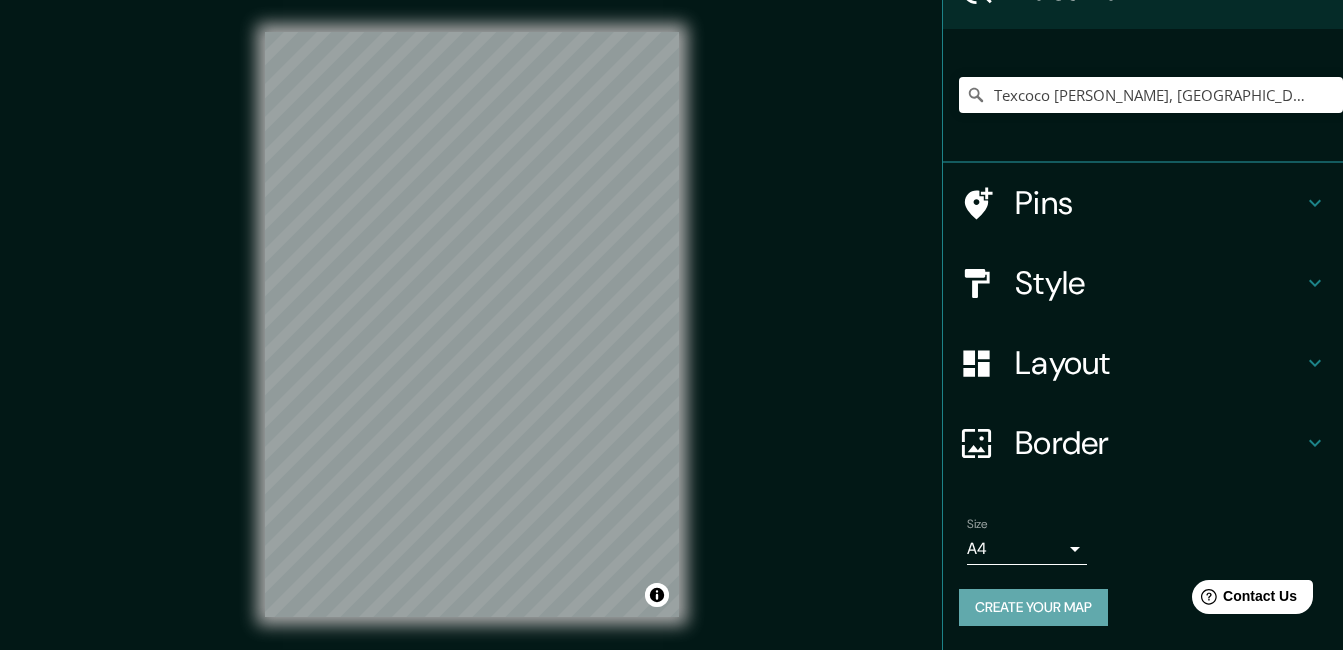 click on "Create your map" at bounding box center [1033, 607] 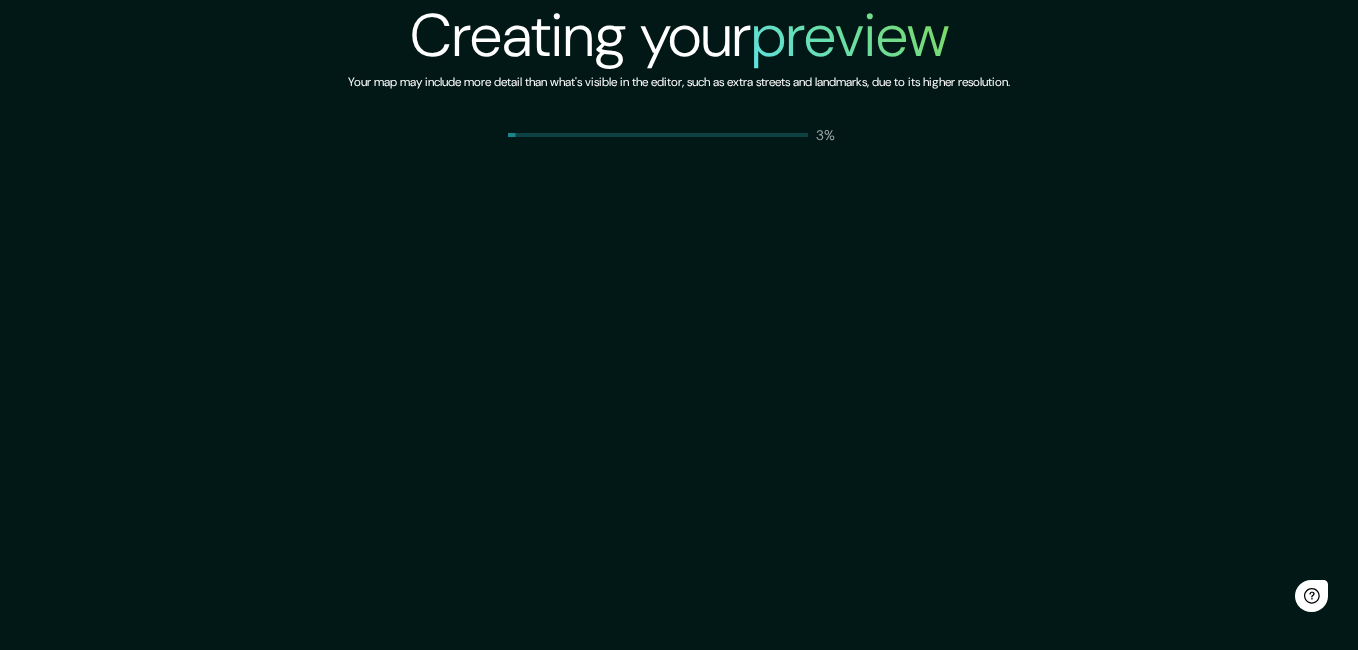 scroll, scrollTop: 0, scrollLeft: 0, axis: both 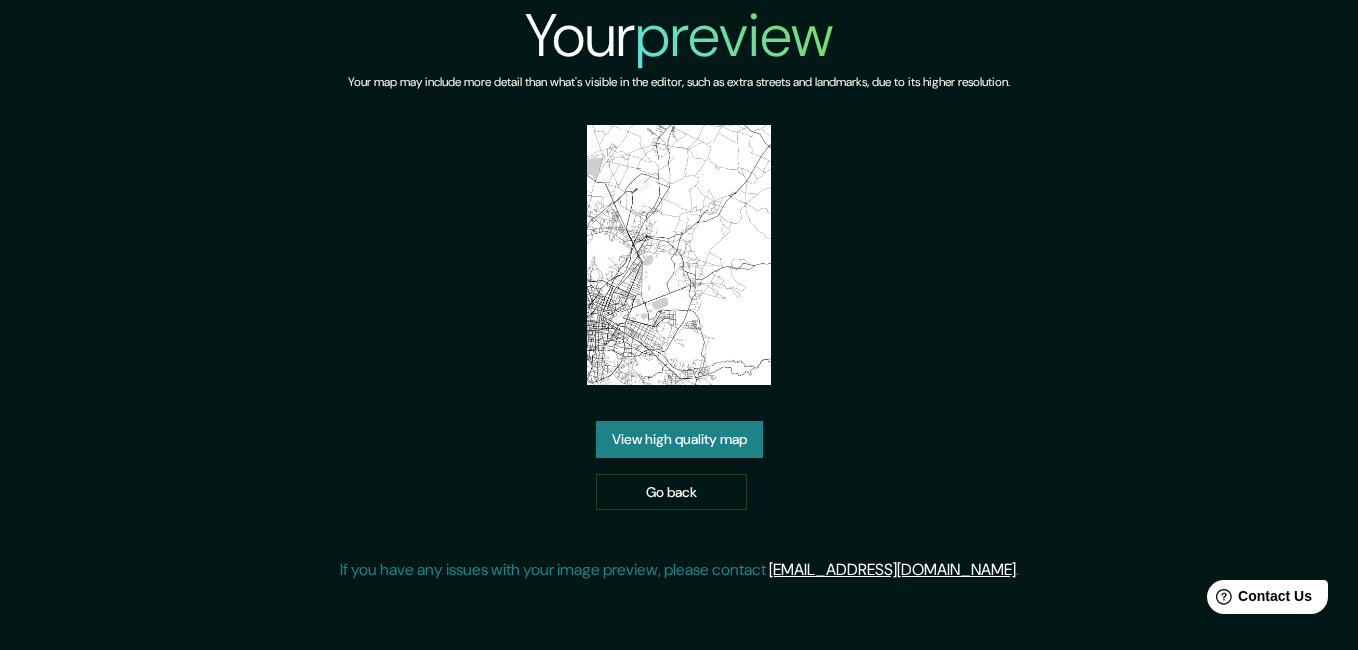 click on "View high quality map" at bounding box center (679, 439) 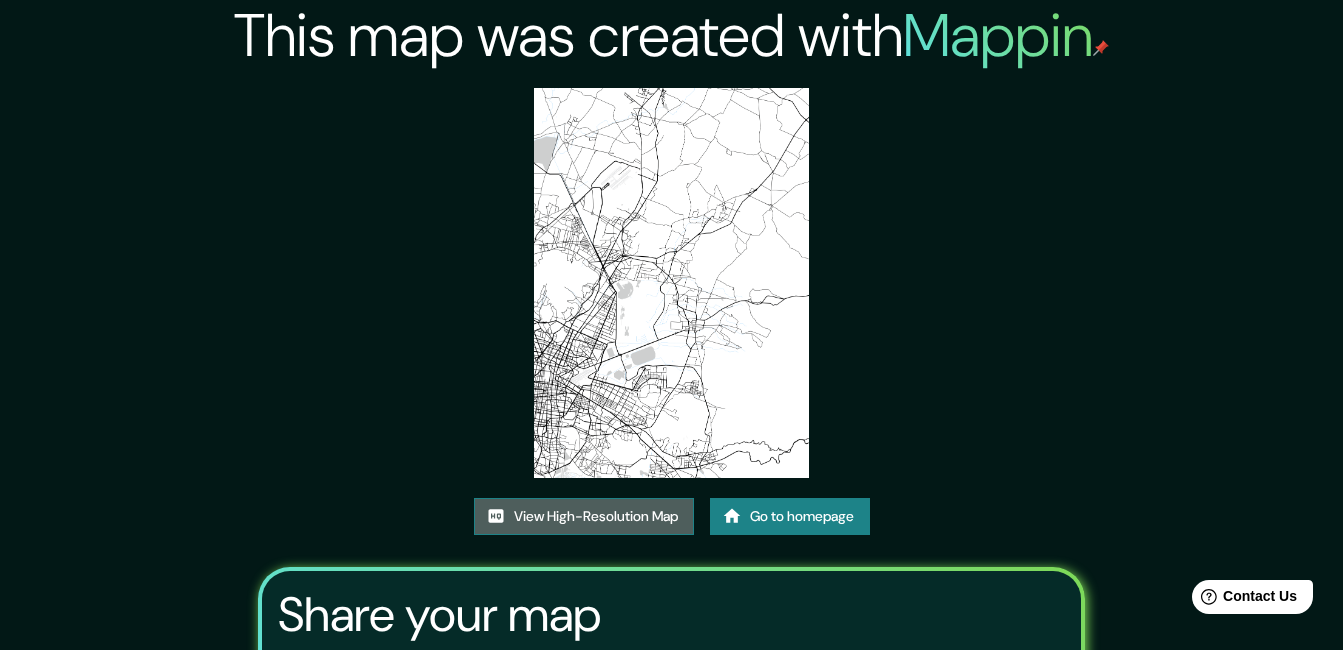 click on "View High-Resolution Map" at bounding box center (584, 516) 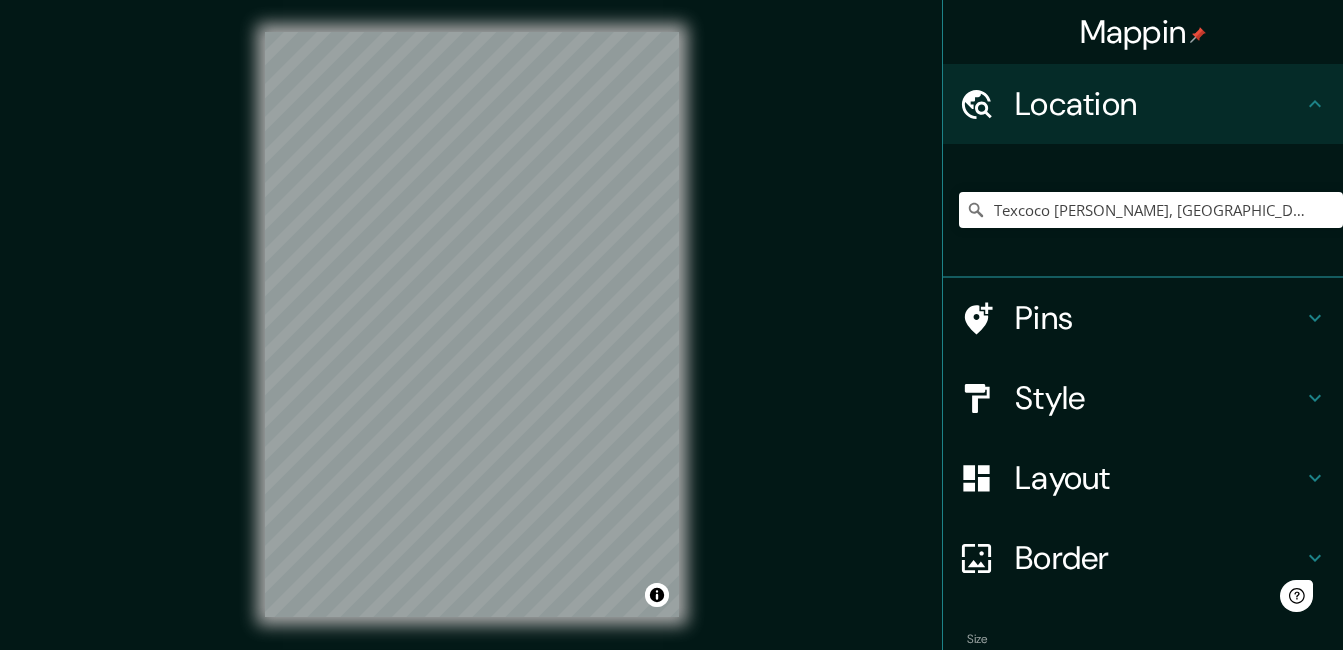 scroll, scrollTop: 0, scrollLeft: 0, axis: both 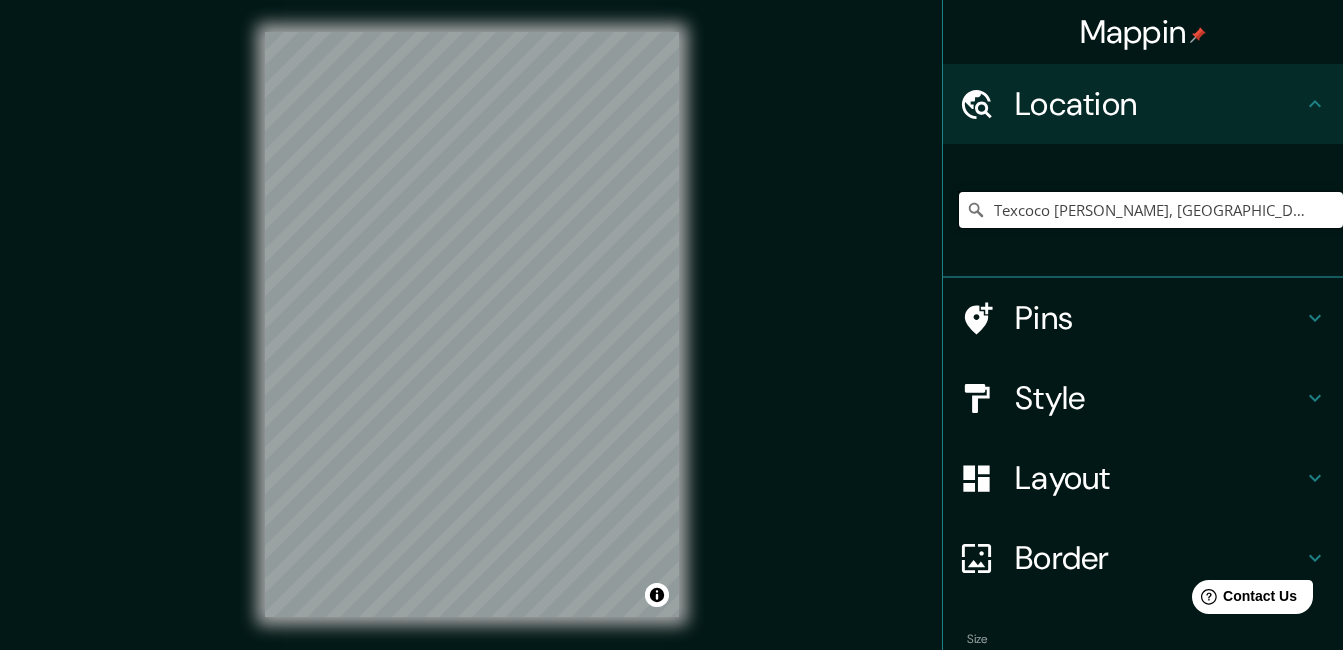 click on "Texcoco [PERSON_NAME], [GEOGRAPHIC_DATA], [GEOGRAPHIC_DATA]" at bounding box center [1151, 210] 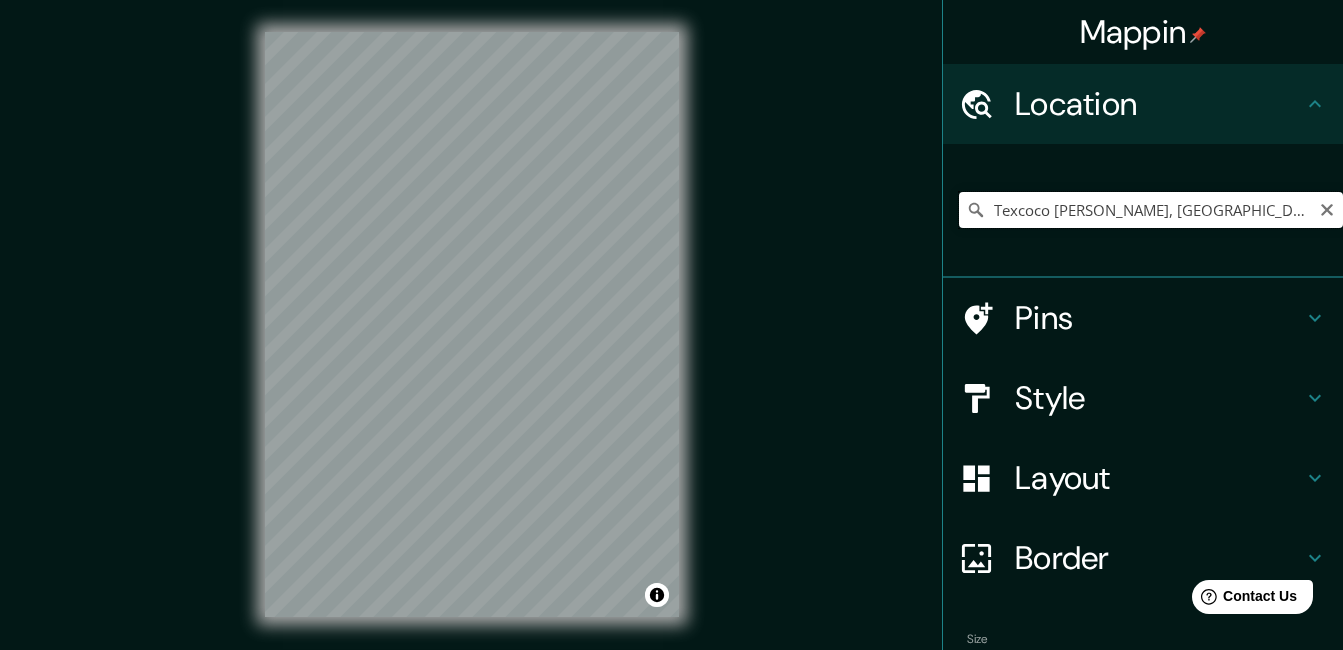 click on "Texcoco de Mora, Estado de México, México" at bounding box center [1151, 210] 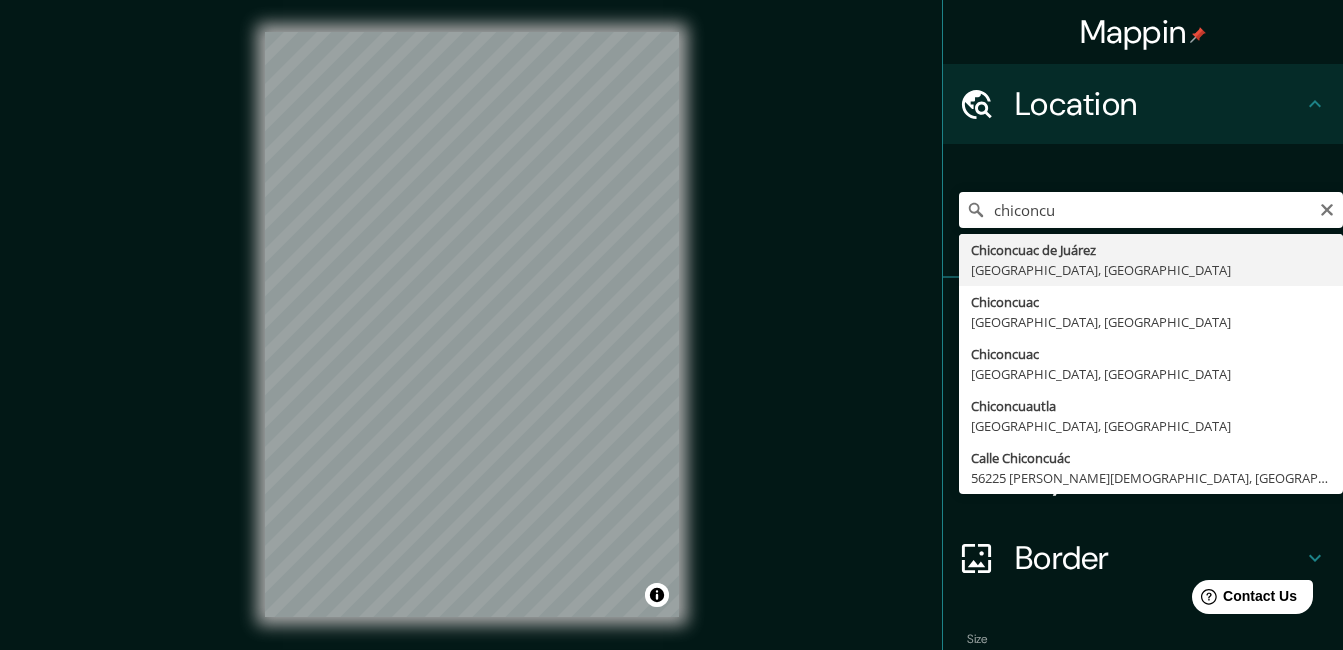 type on "Chiconcuac de Juárez, Estado de México, México" 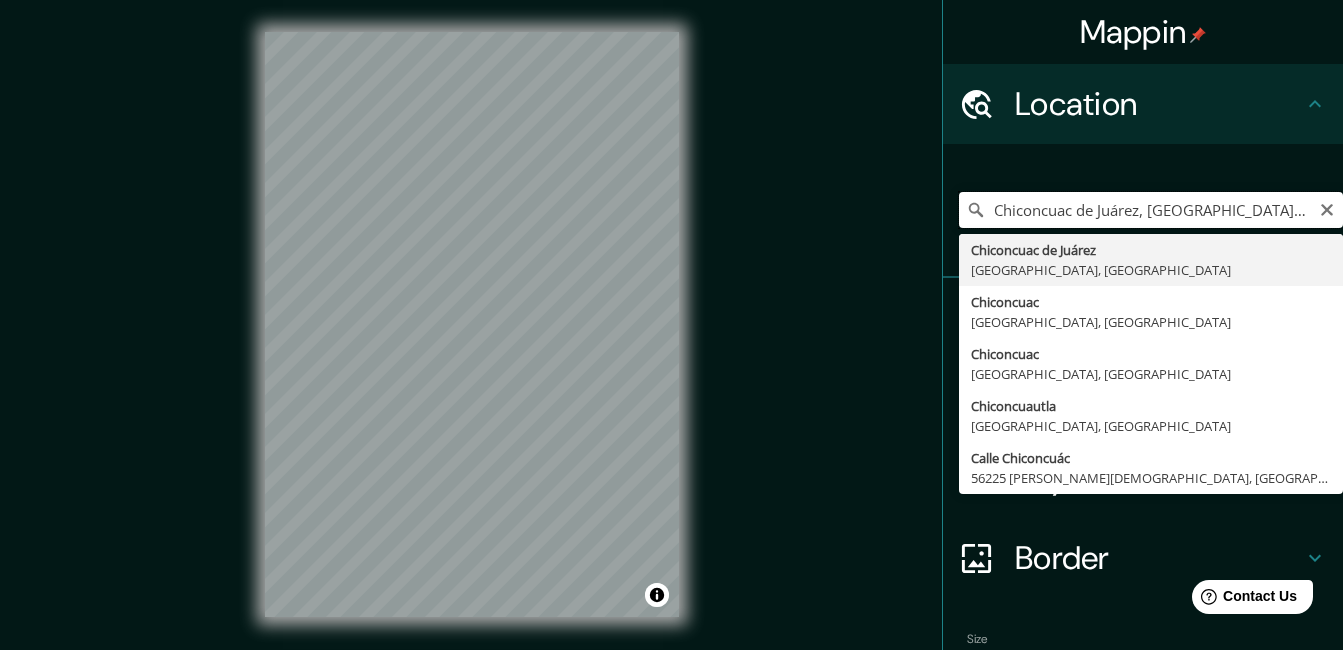 scroll, scrollTop: 0, scrollLeft: 0, axis: both 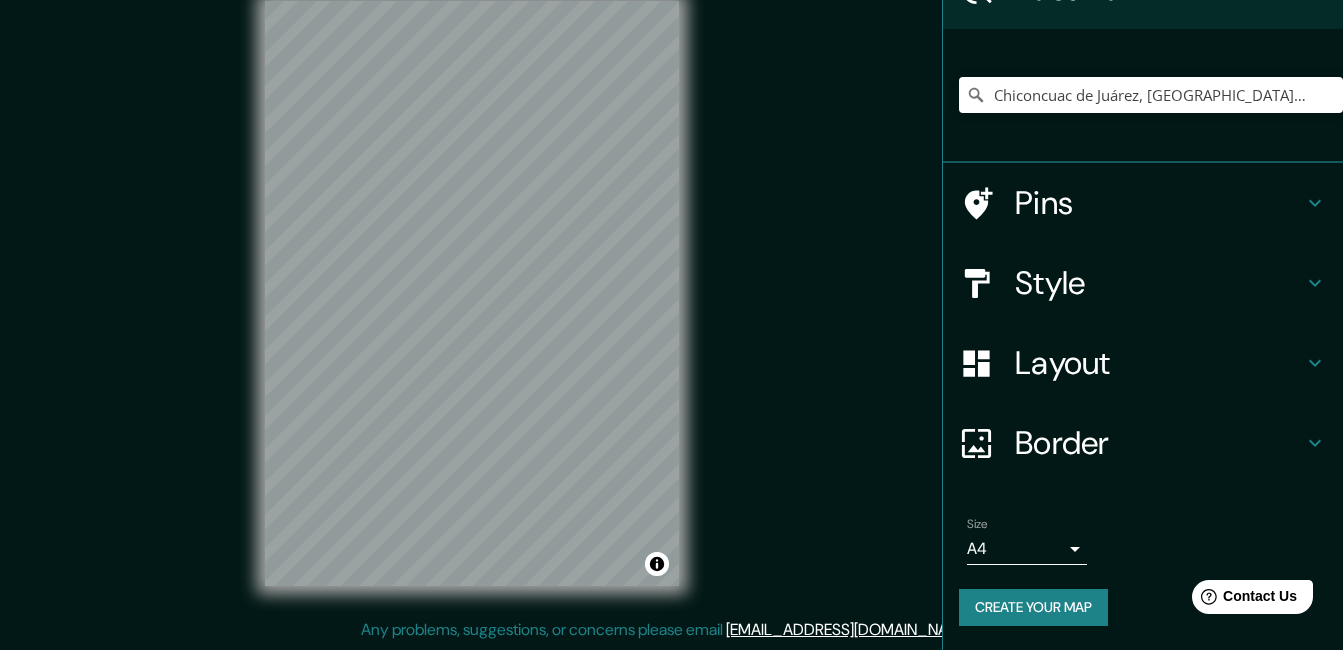 click on "Mappin Location Chiconcuac de Juárez, Estado de México, México Pins Style Layout Border Choose a border.  Hint : you can make layers of the frame opaque to create some cool effects. None Simple Transparent Fancy Size A4 single Create your map © Mapbox   © OpenStreetMap   Improve this map Any problems, suggestions, or concerns please email    help@mappin.pro . . ." at bounding box center (671, 294) 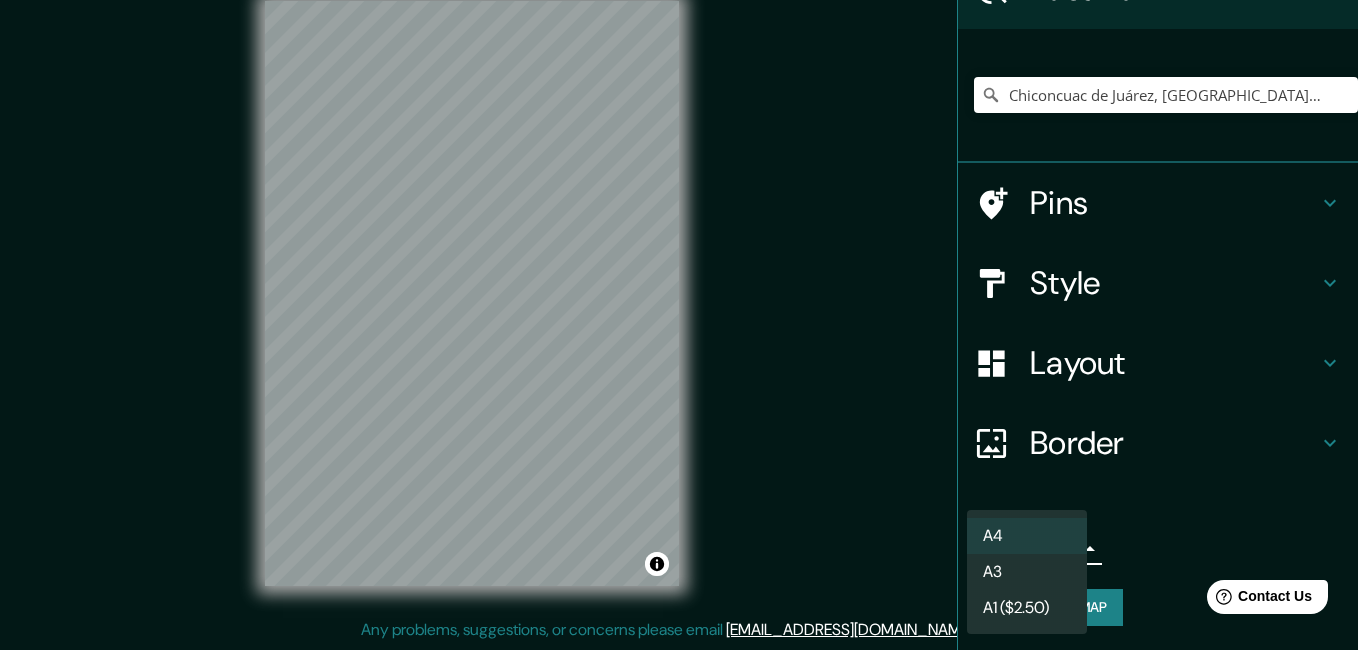 click on "A3" at bounding box center [1027, 572] 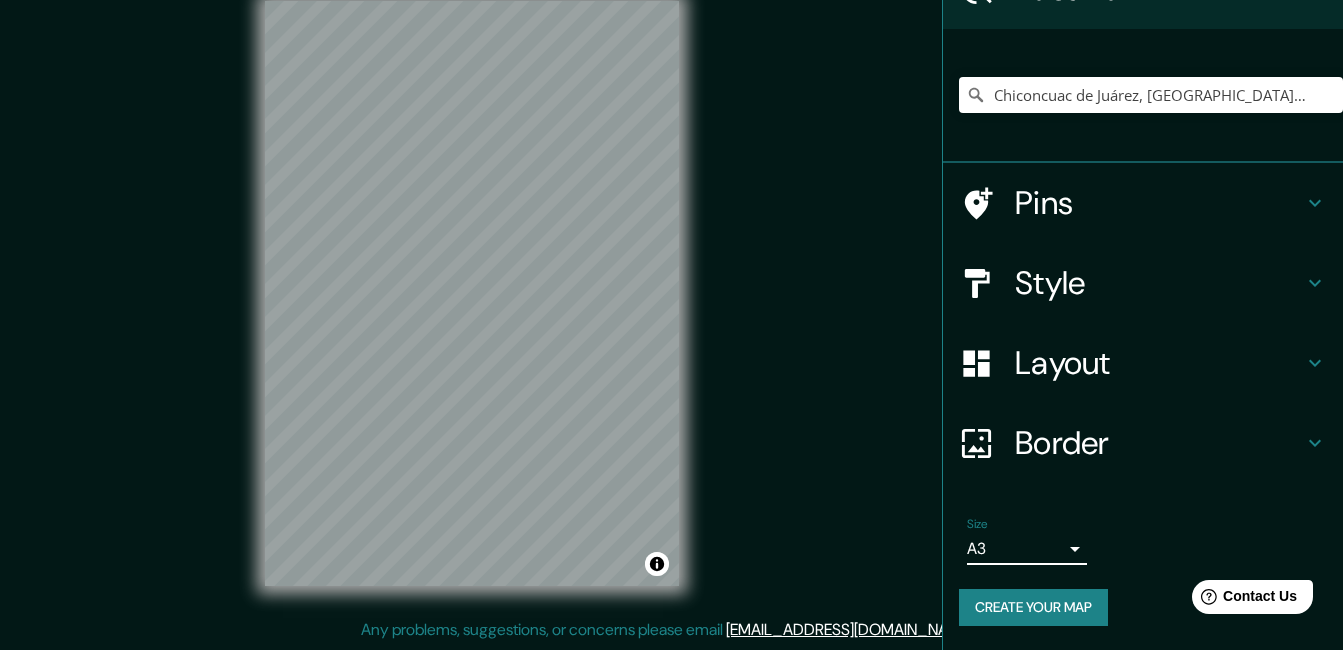 click on "Mappin Location Chiconcuac de Juárez, Estado de México, México Pins Style Layout Border Choose a border.  Hint : you can make layers of the frame opaque to create some cool effects. None Simple Transparent Fancy Size A3 single Create your map © Mapbox   © OpenStreetMap   Improve this map Any problems, suggestions, or concerns please email    help@mappin.pro . . ." at bounding box center (671, 294) 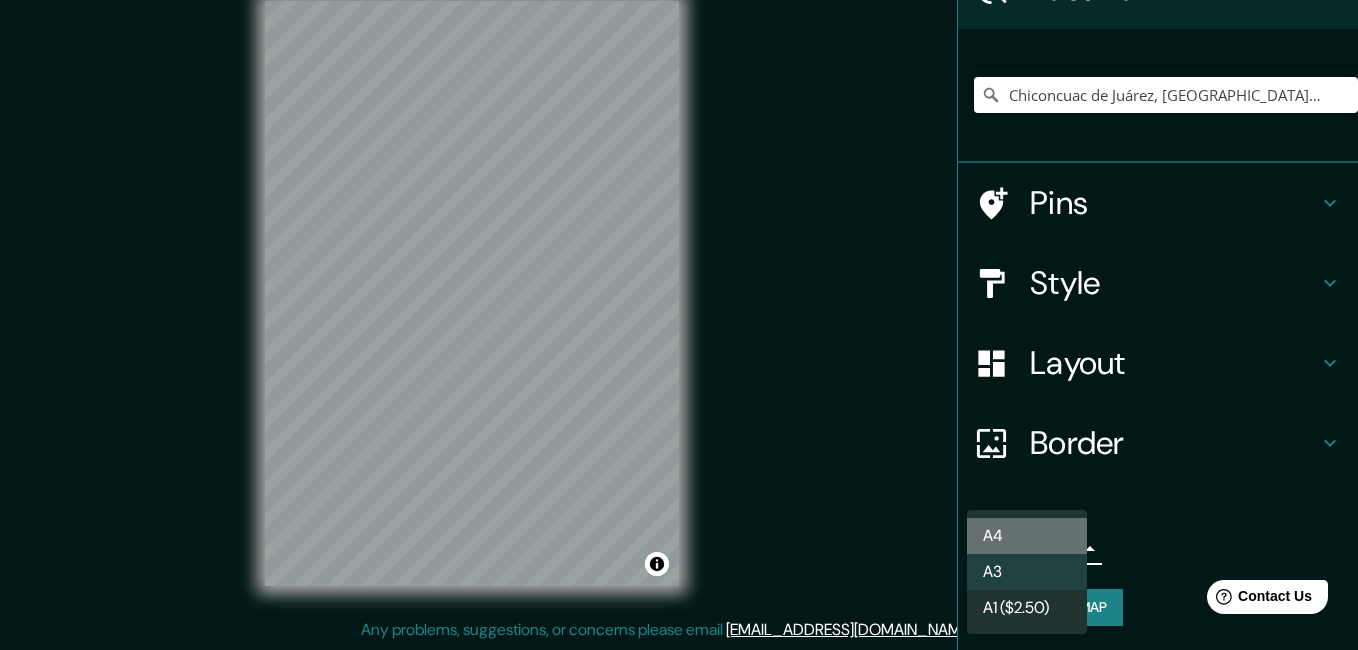 click on "A4" at bounding box center [1027, 536] 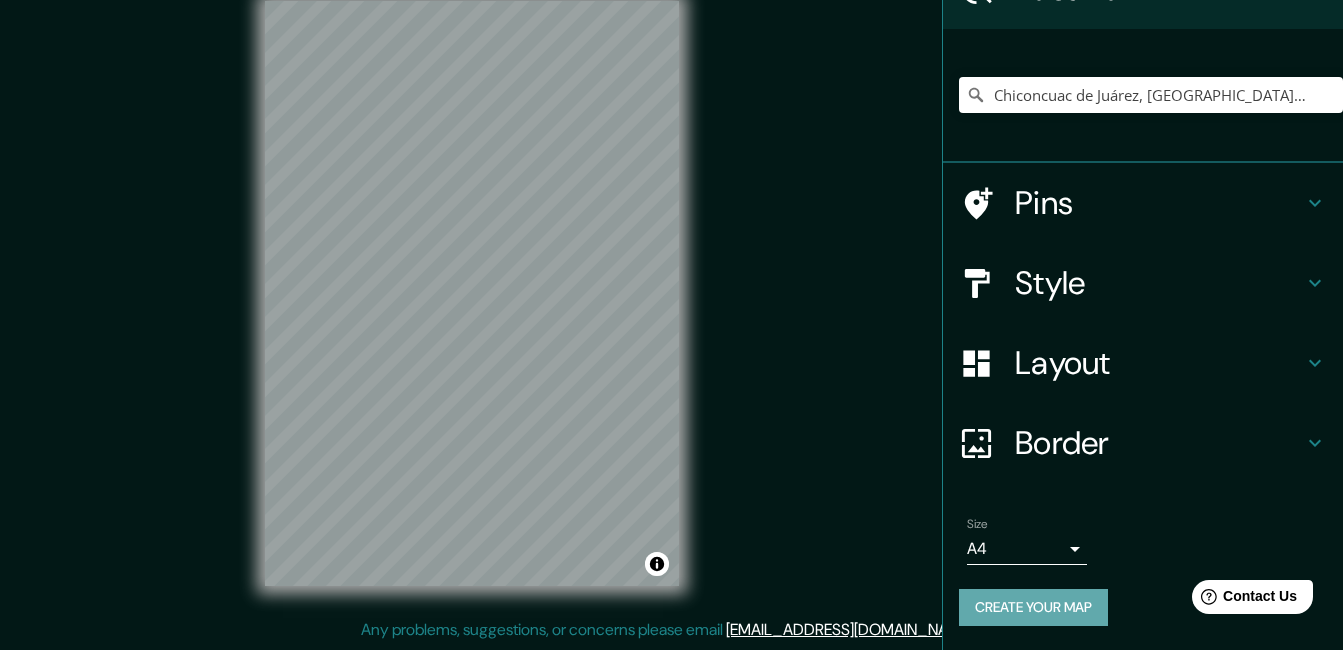 click on "Create your map" at bounding box center (1033, 607) 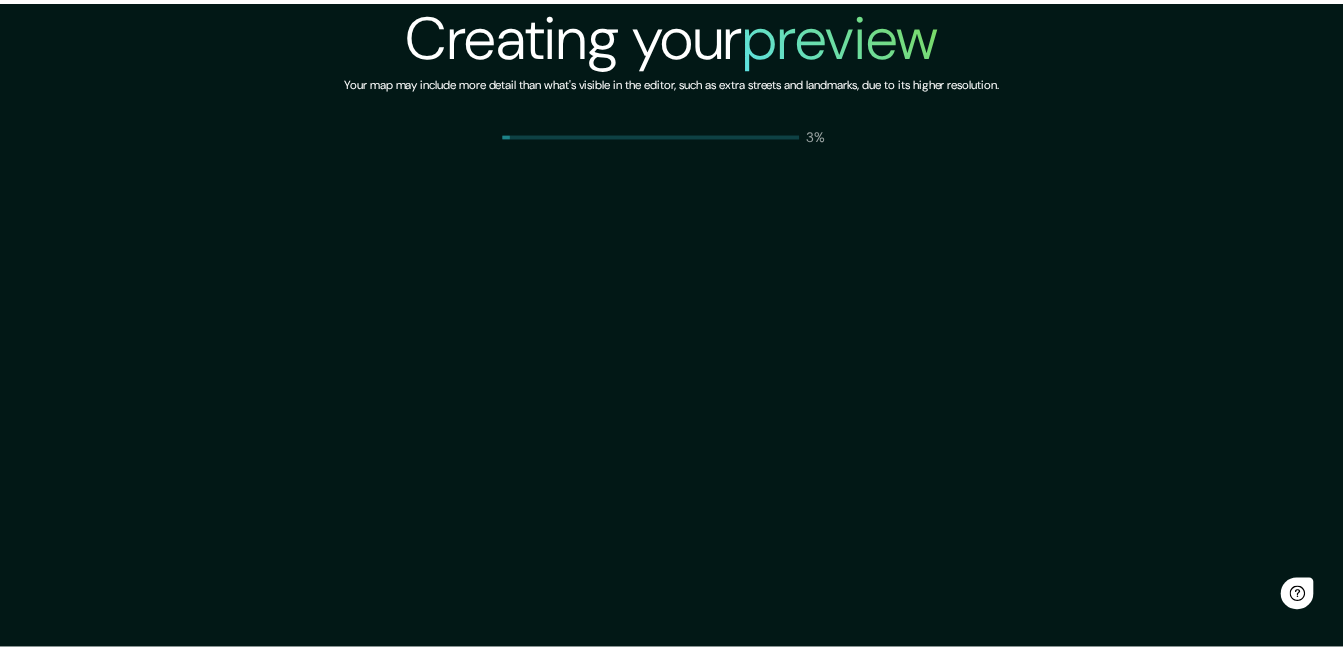 scroll, scrollTop: 0, scrollLeft: 0, axis: both 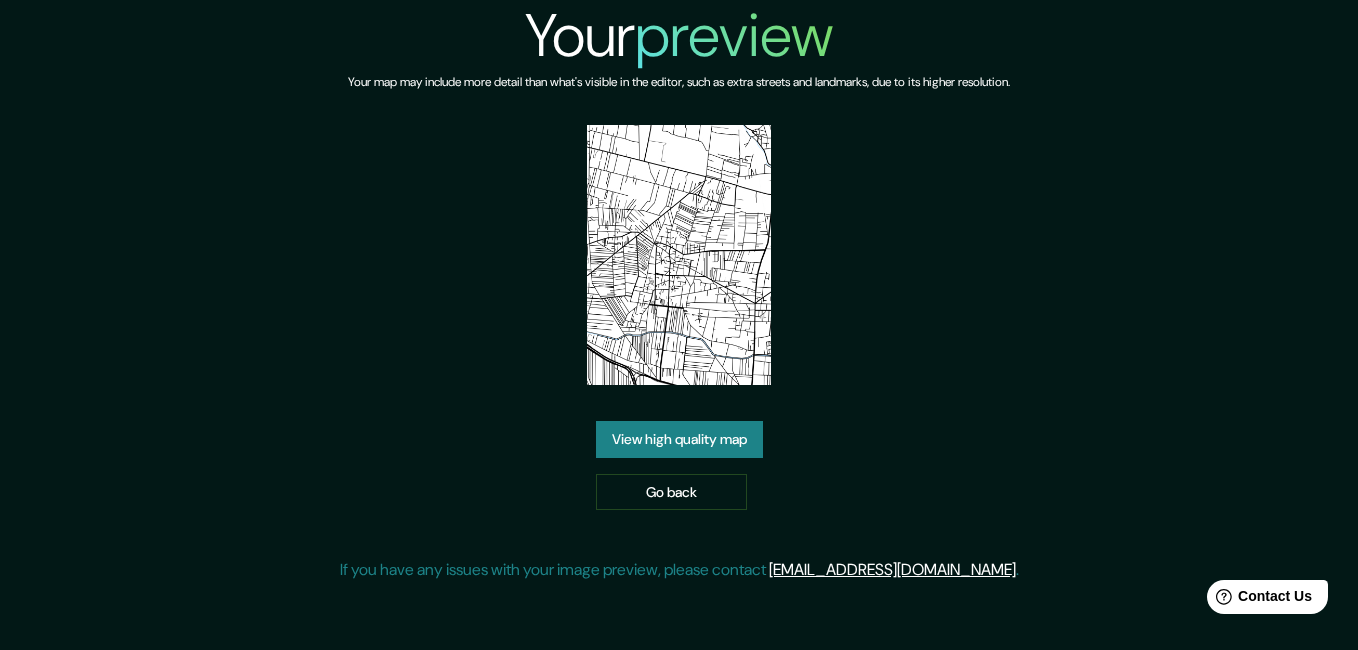 click on "View high quality map" at bounding box center [679, 439] 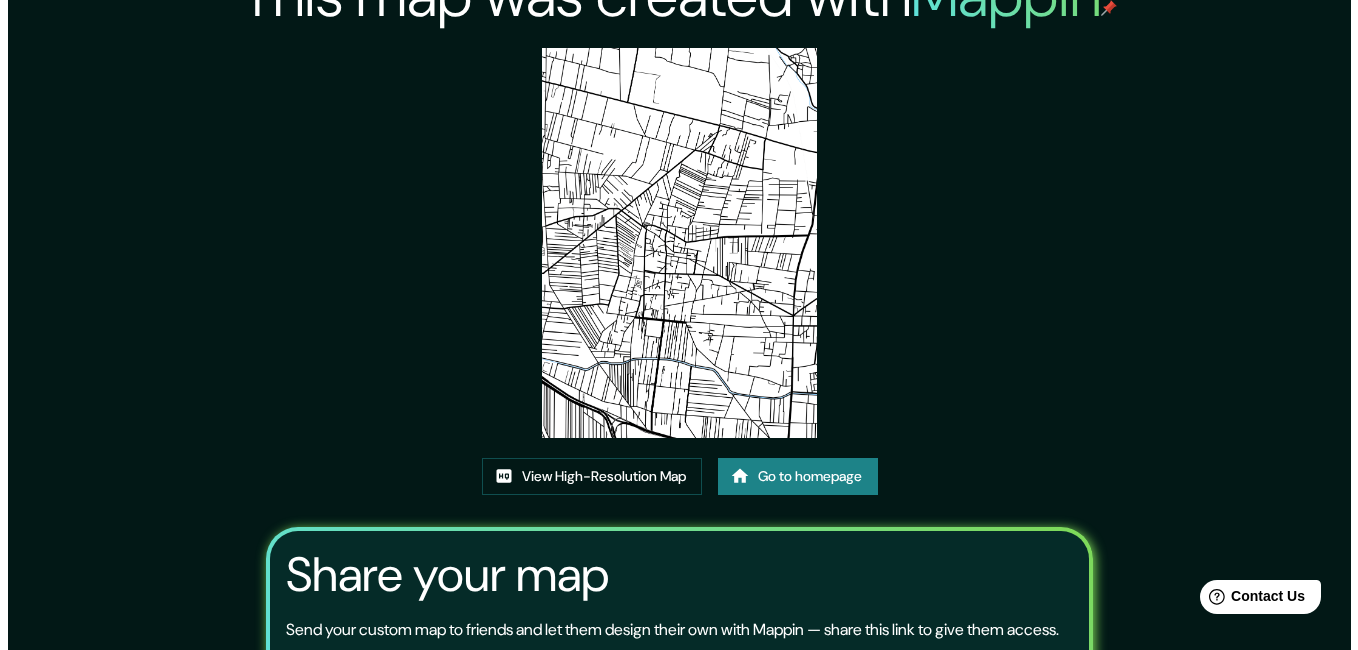 scroll, scrollTop: 0, scrollLeft: 0, axis: both 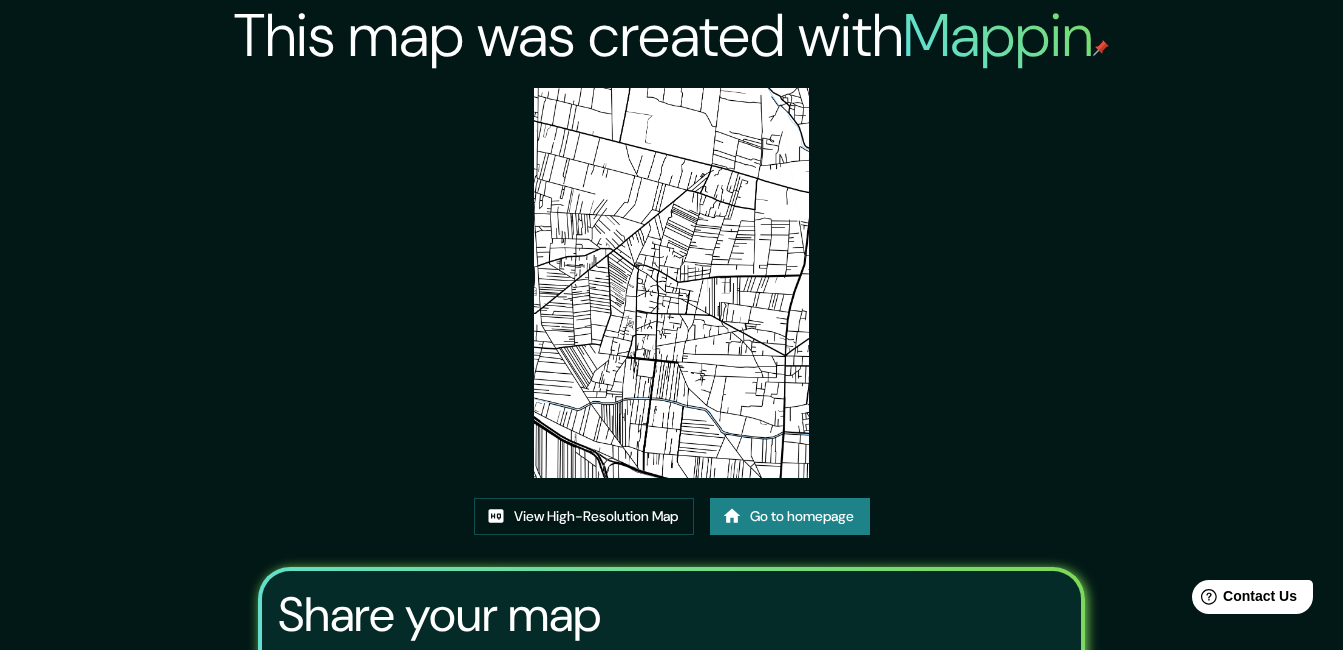 drag, startPoint x: 667, startPoint y: 236, endPoint x: 644, endPoint y: 222, distance: 26.925823 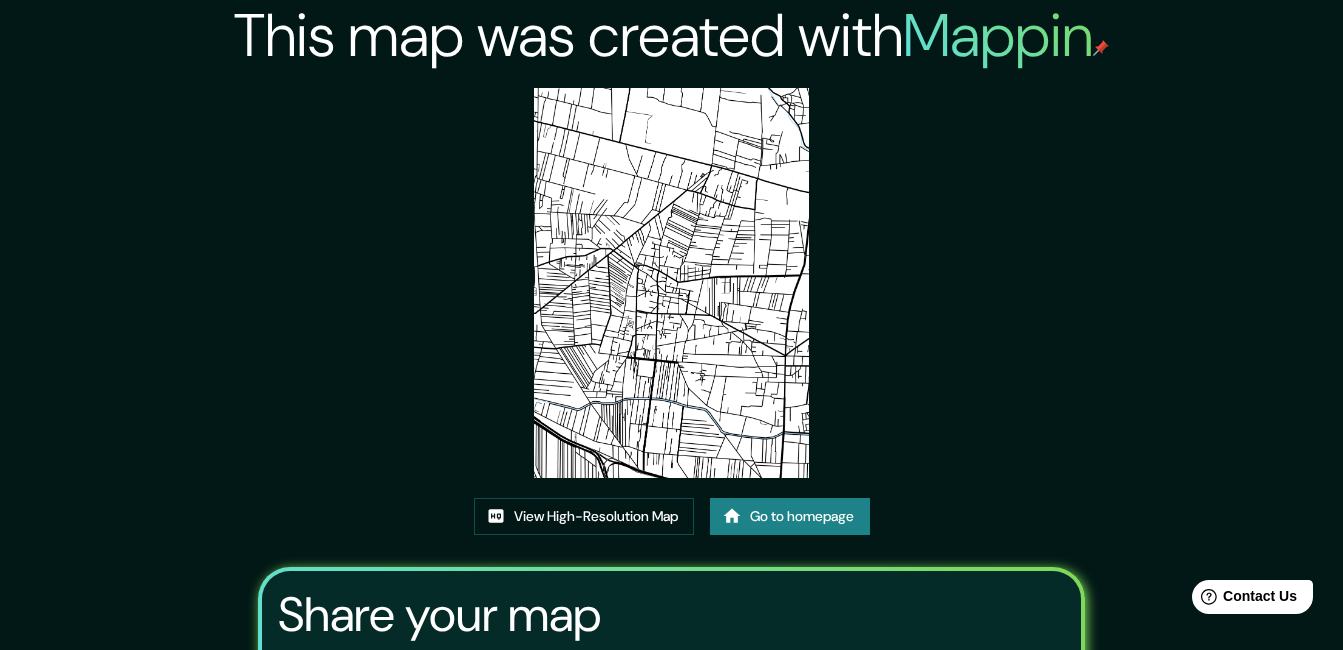drag, startPoint x: 1049, startPoint y: 184, endPoint x: 997, endPoint y: 128, distance: 76.41989 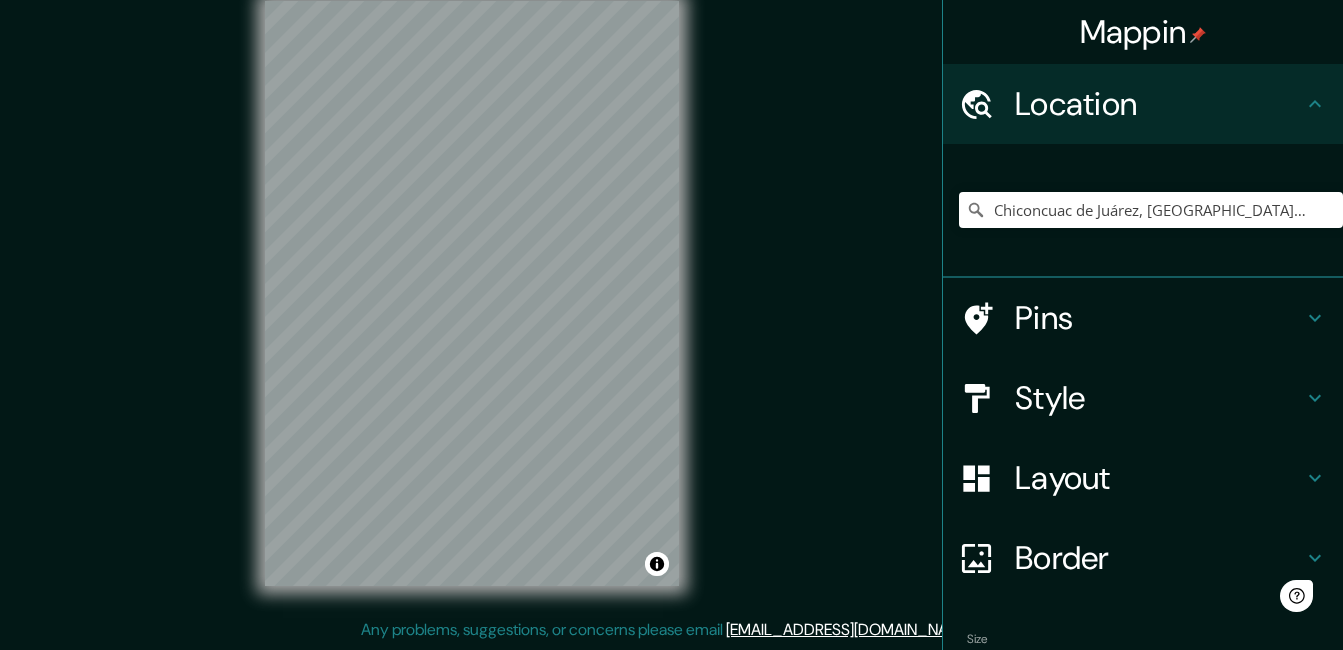 scroll, scrollTop: 0, scrollLeft: 0, axis: both 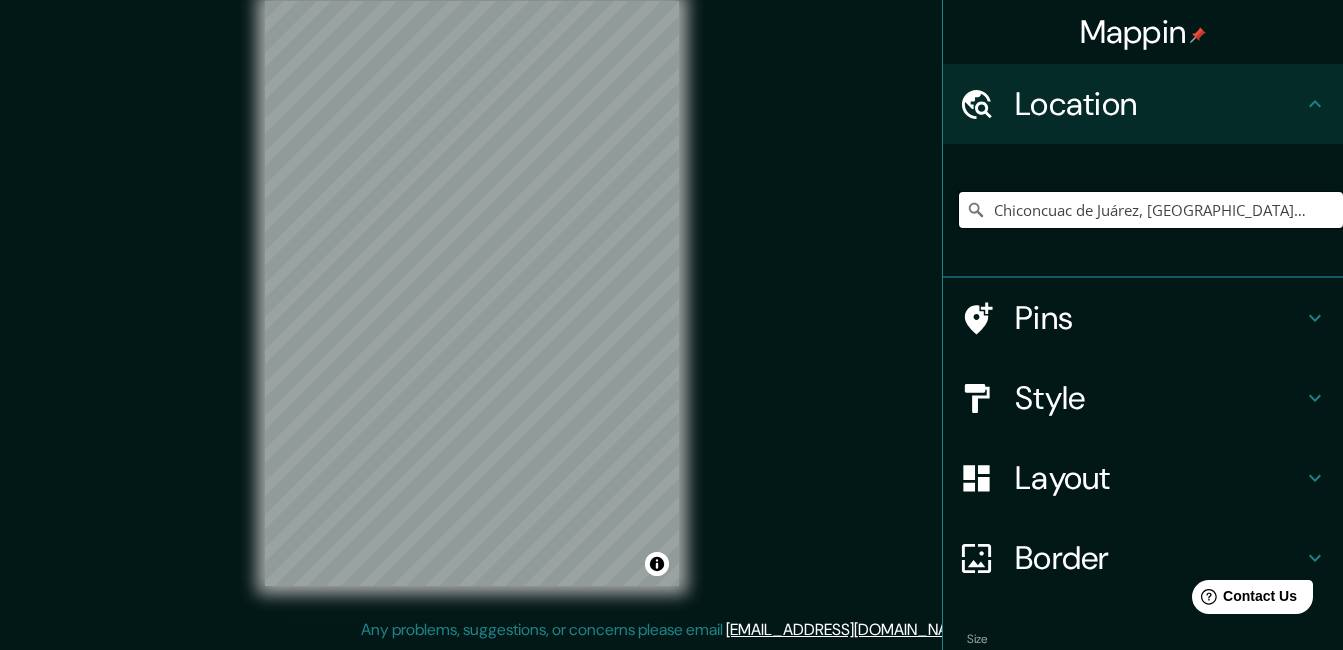 click on "Chiconcuac de Juárez, [GEOGRAPHIC_DATA], [GEOGRAPHIC_DATA]" at bounding box center (1151, 210) 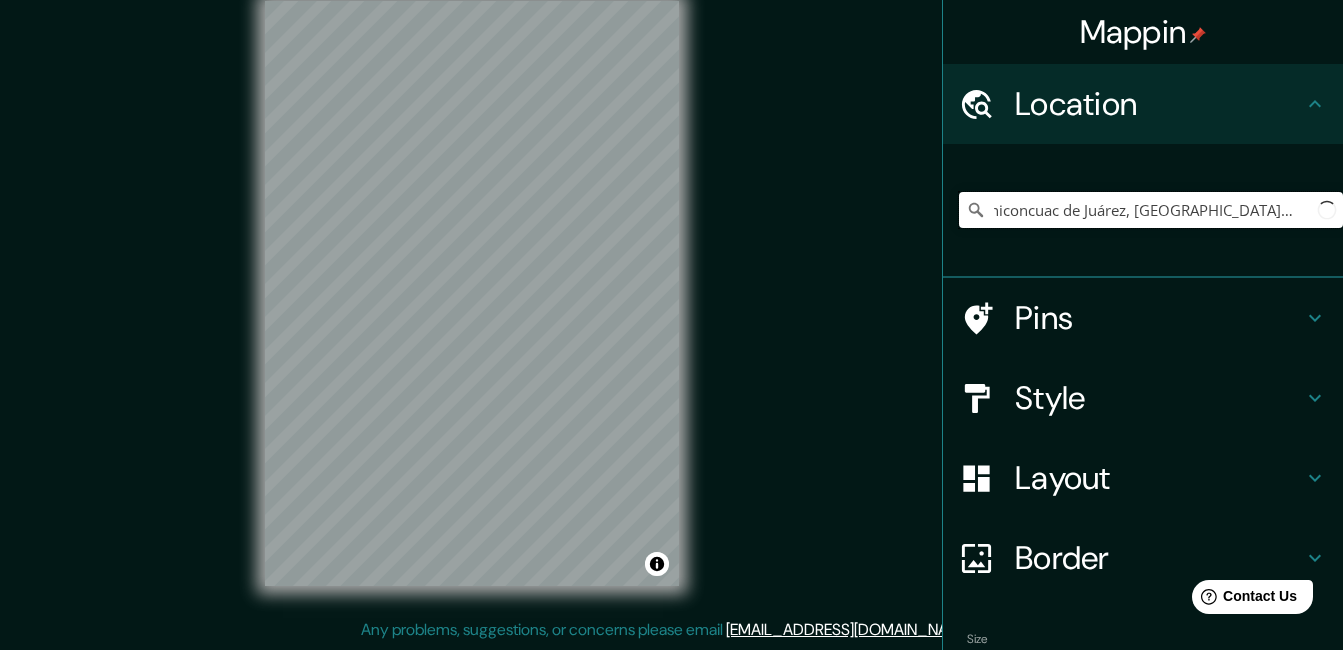 scroll, scrollTop: 0, scrollLeft: 0, axis: both 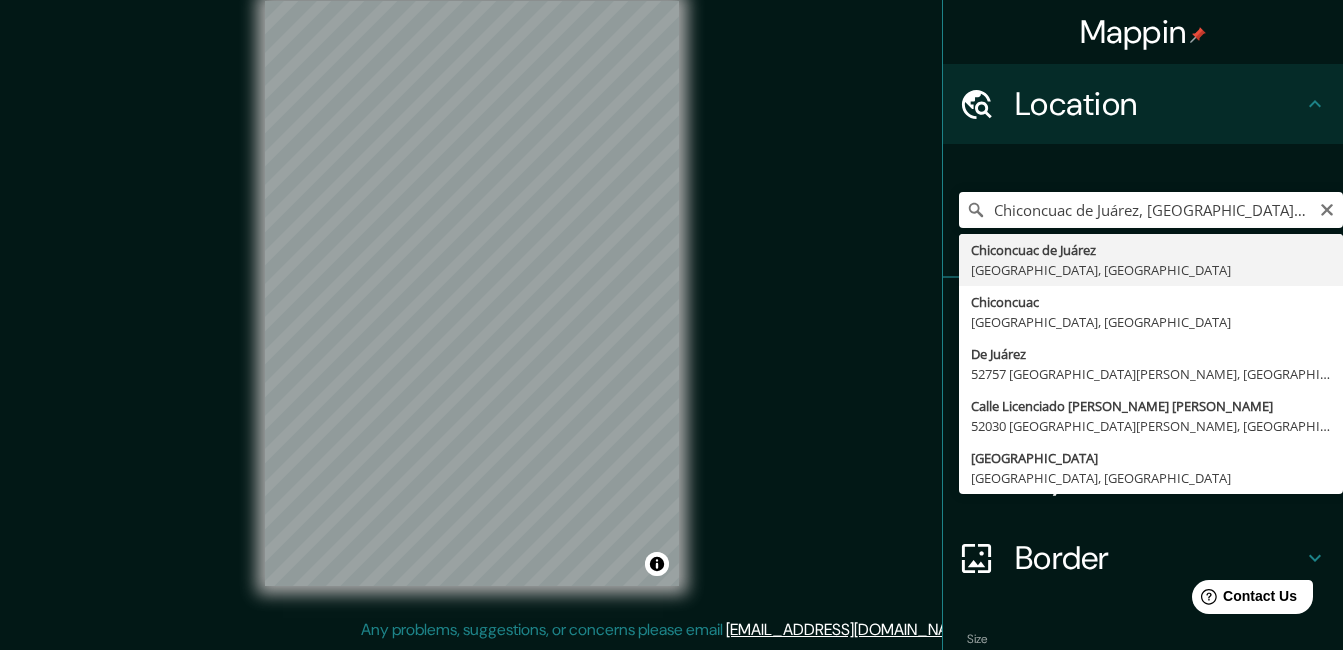 type on "Chiconcuac de Juárez, [GEOGRAPHIC_DATA], [GEOGRAPHIC_DATA]" 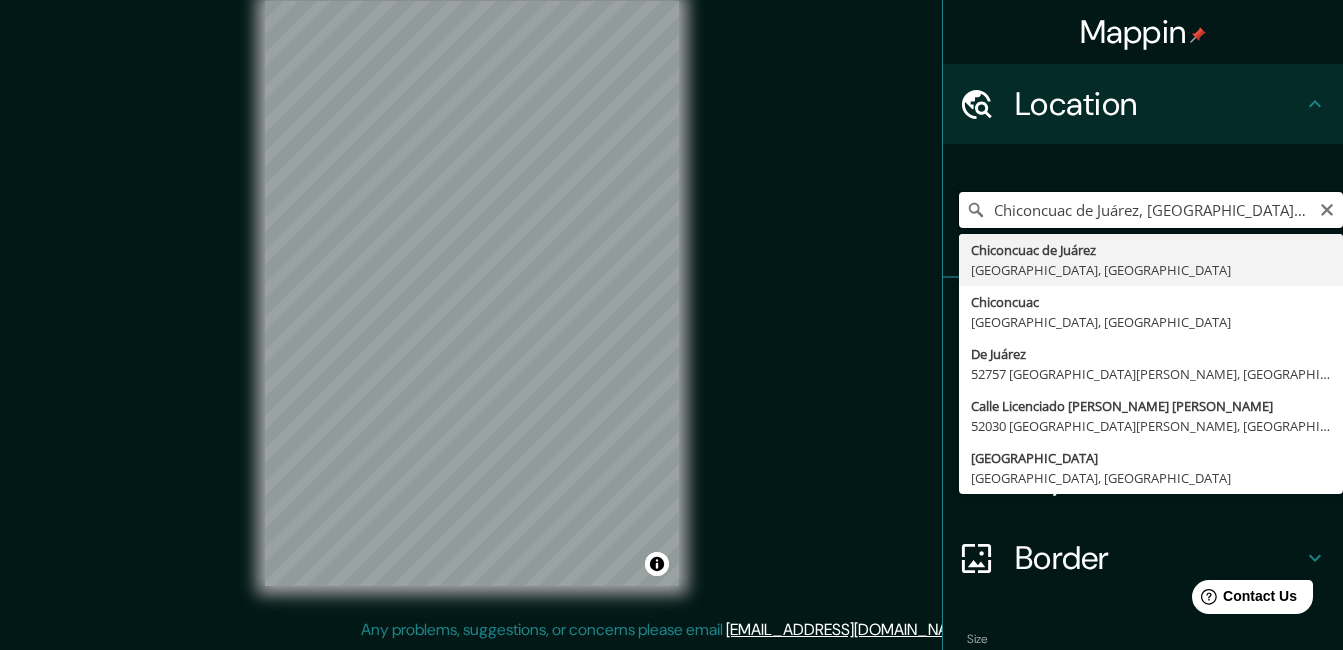 scroll, scrollTop: 0, scrollLeft: 0, axis: both 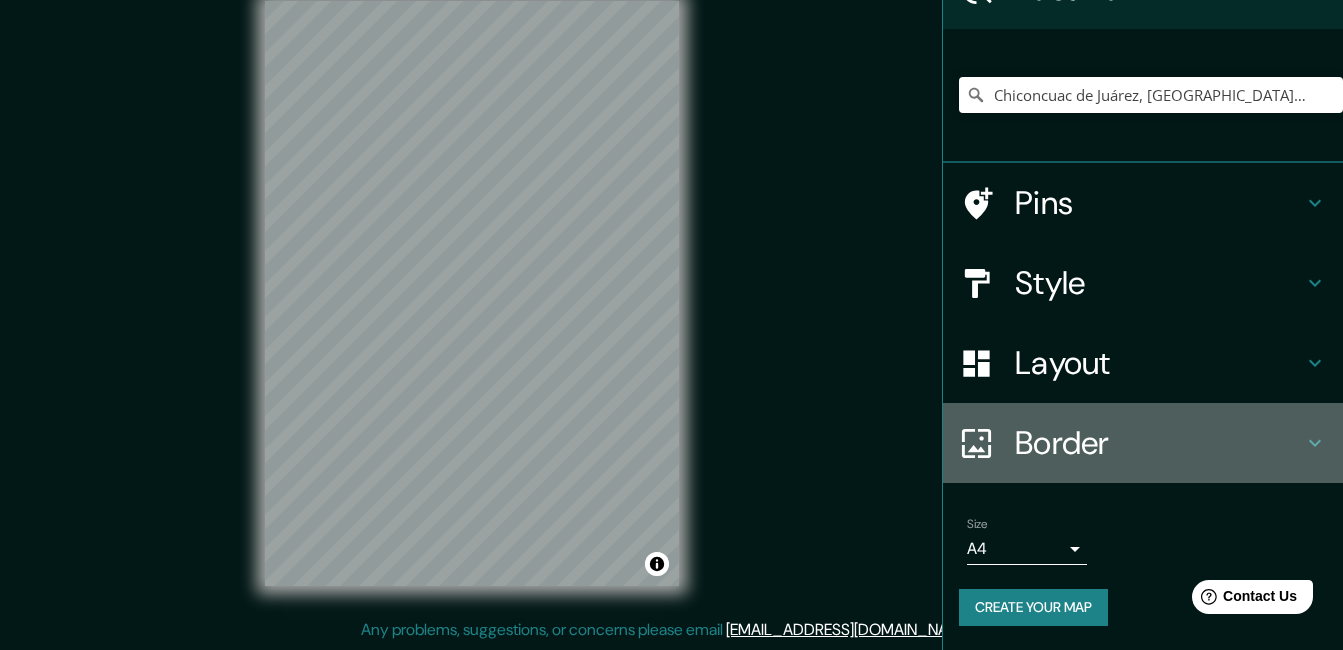 click on "Border" at bounding box center (1159, 443) 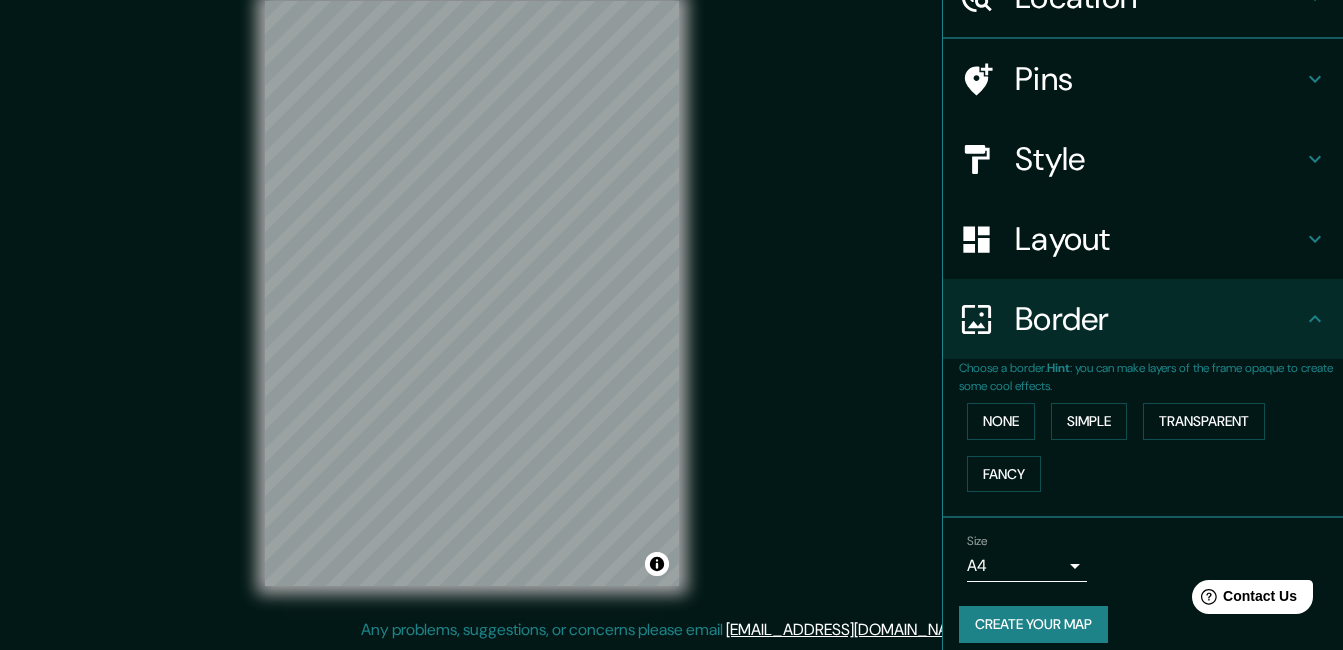 scroll, scrollTop: 115, scrollLeft: 0, axis: vertical 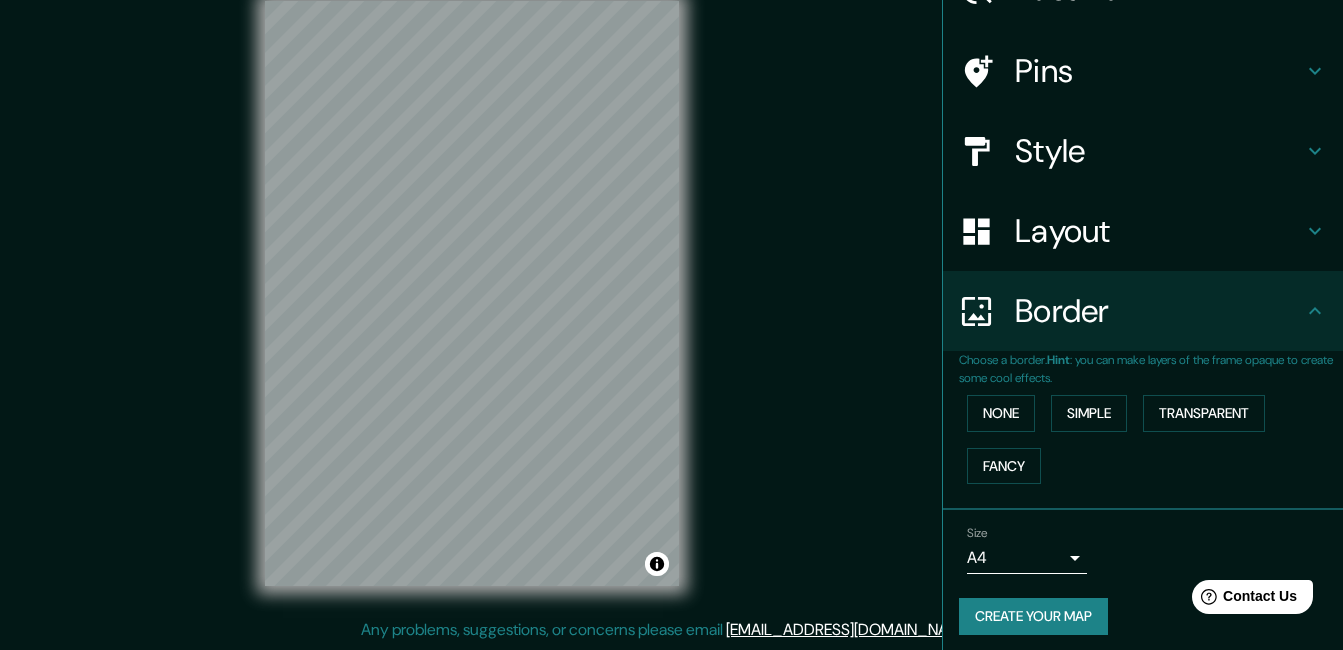 click on "Border" at bounding box center [1143, 311] 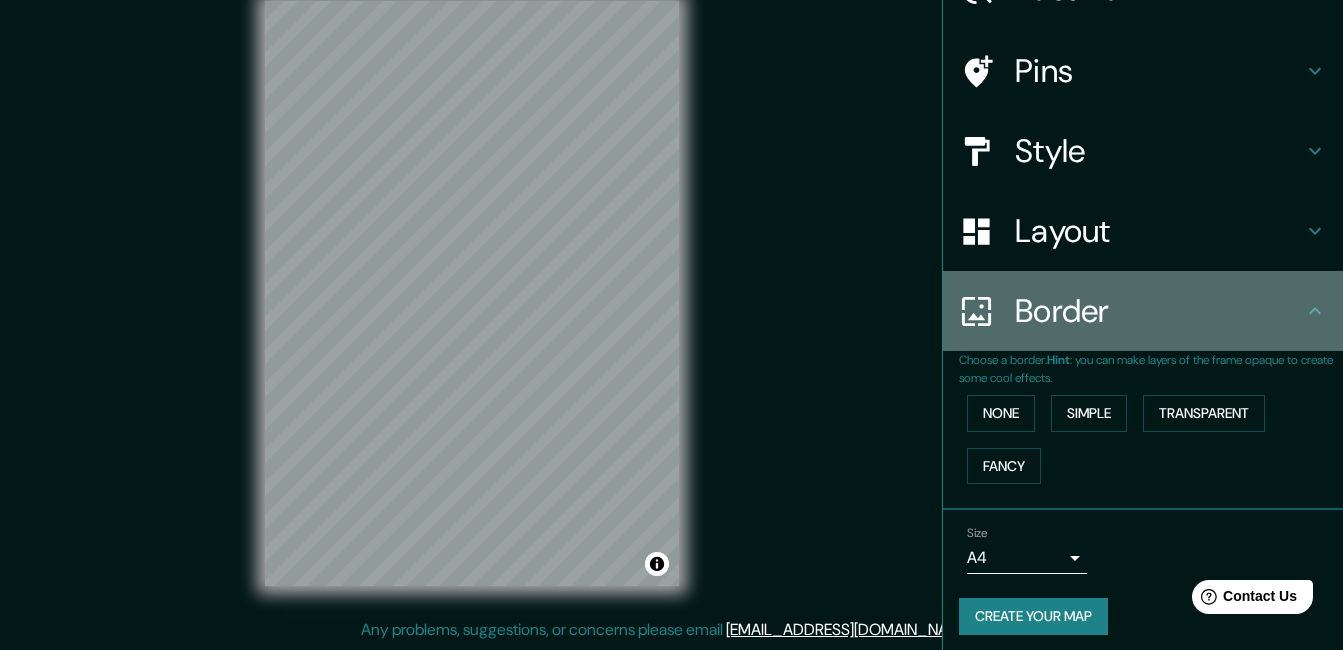 click 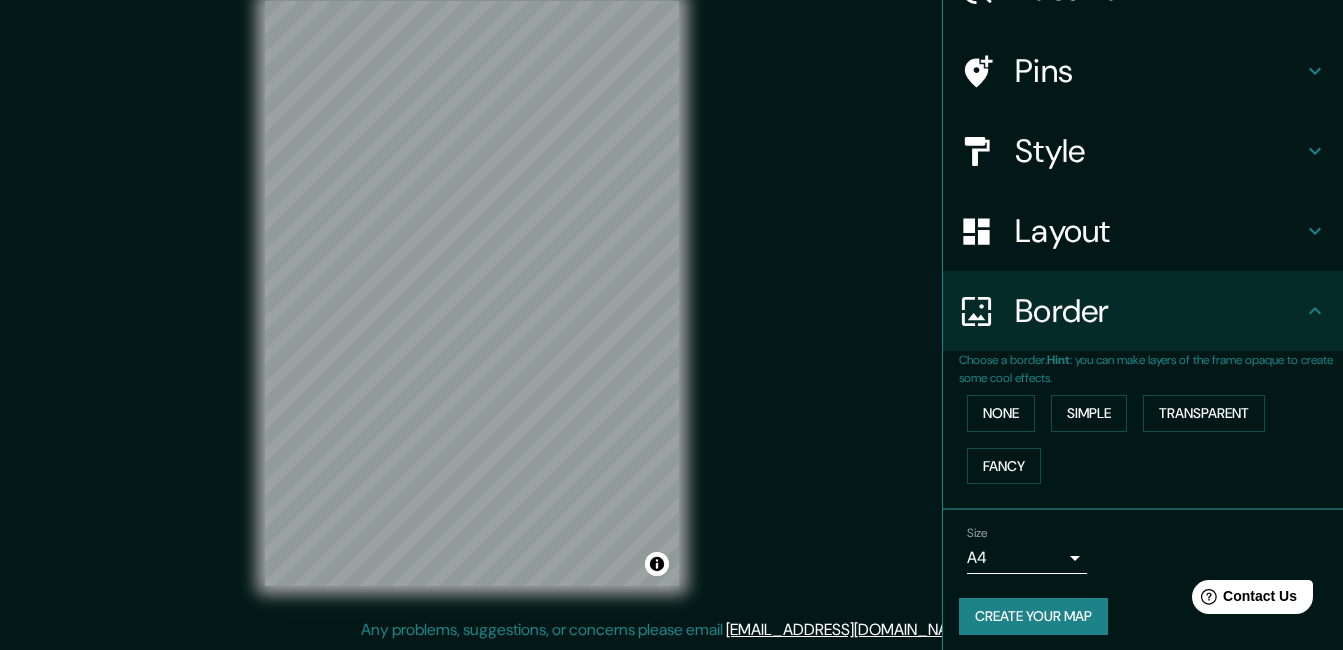 click 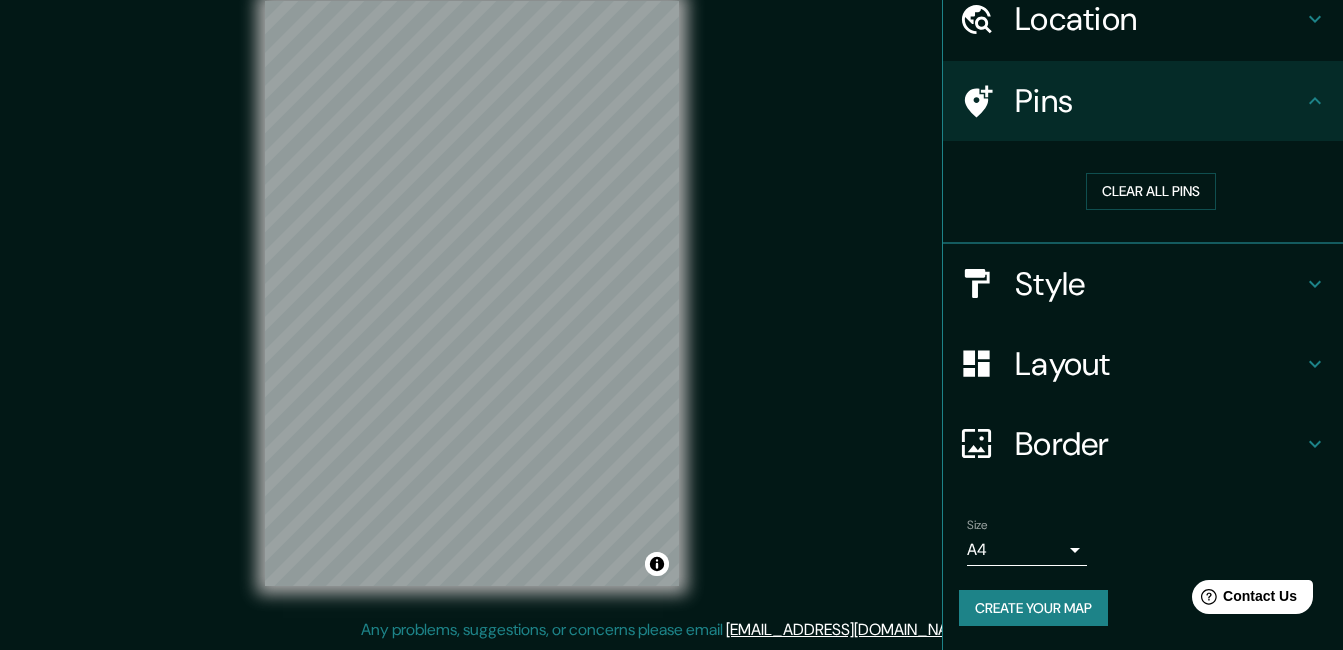 scroll, scrollTop: 85, scrollLeft: 0, axis: vertical 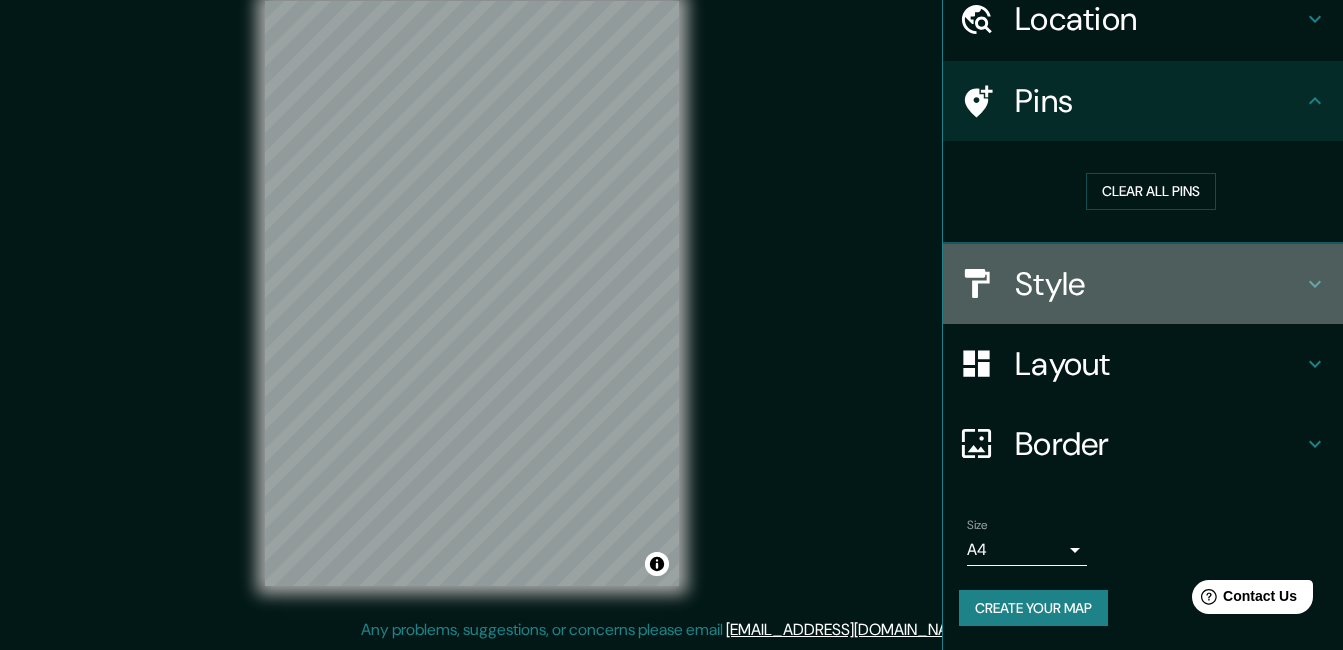 click 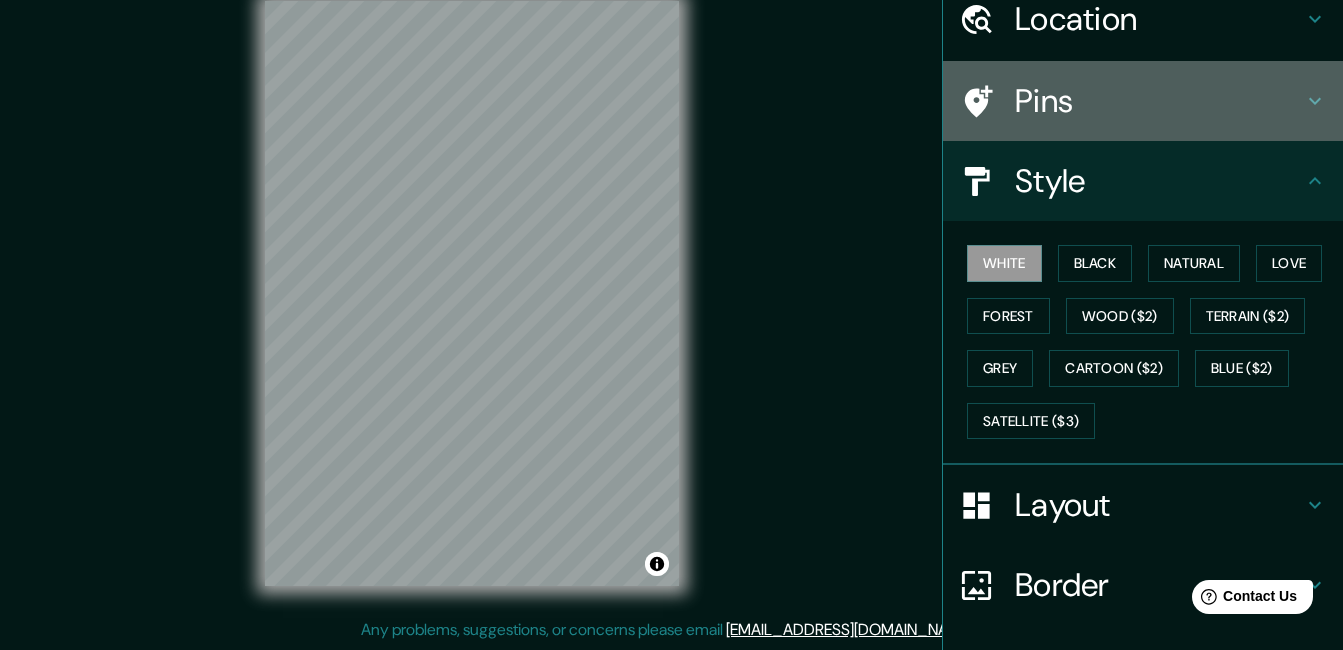 click on "Pins" at bounding box center (1159, 101) 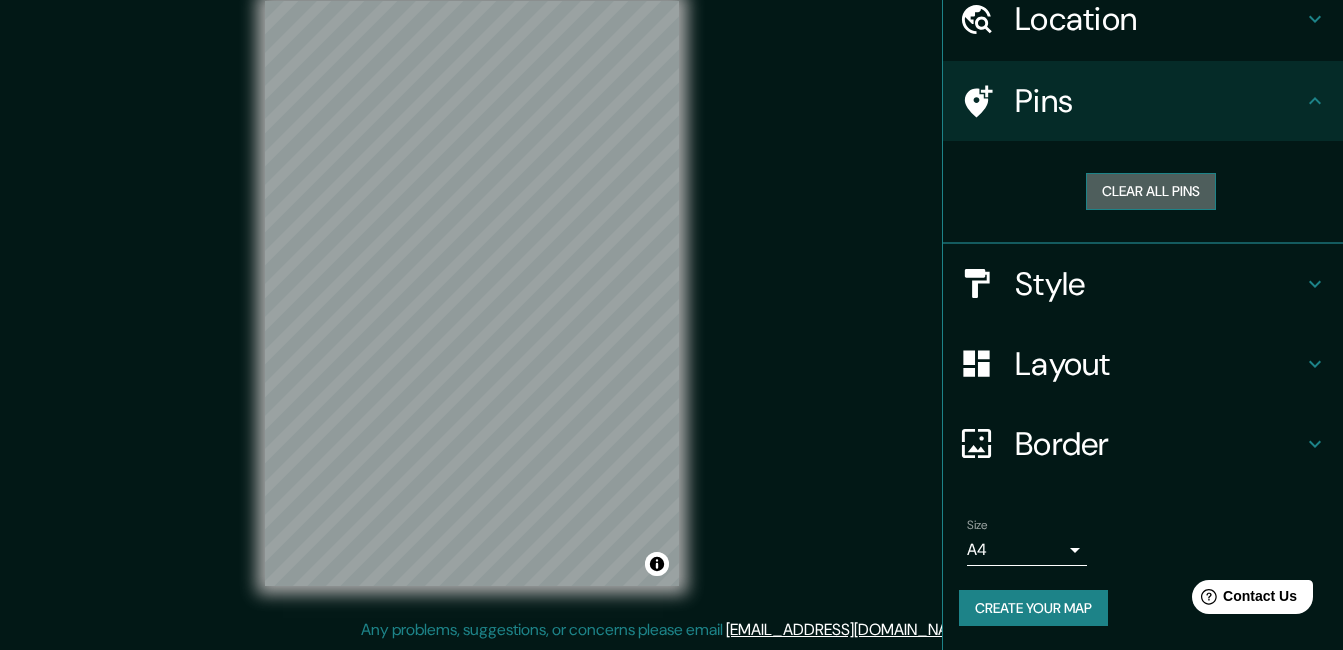 click on "Clear all pins" at bounding box center (1151, 191) 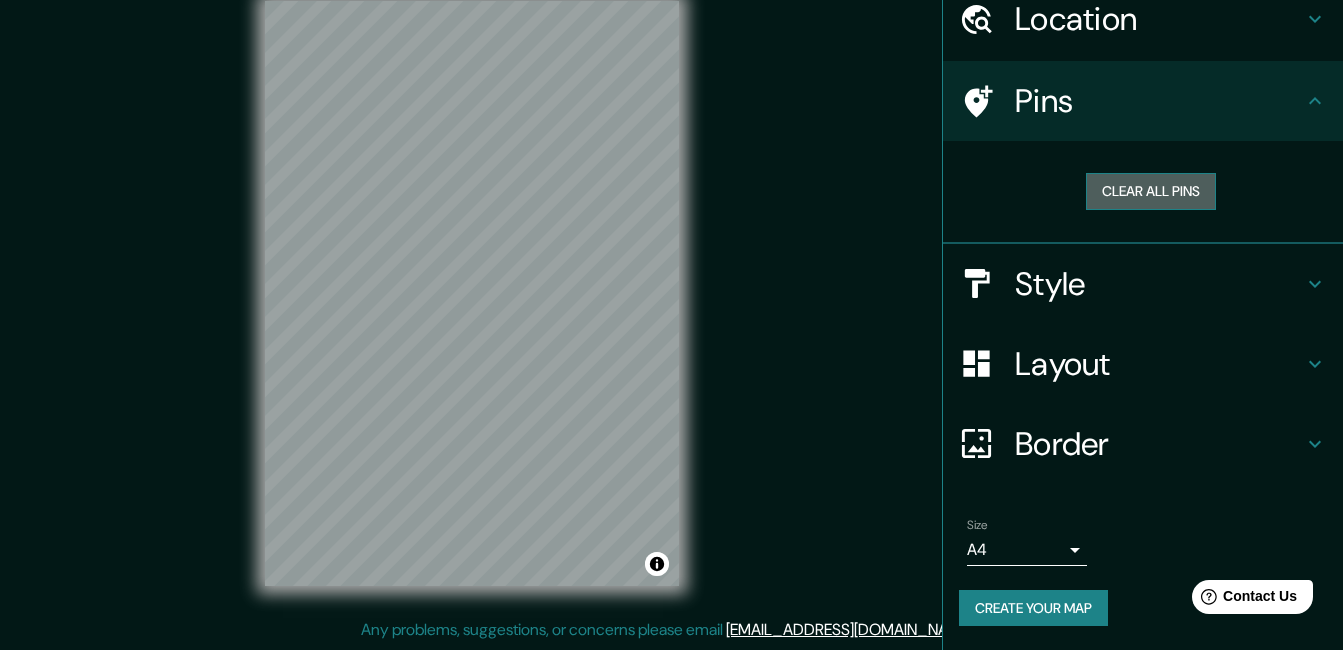 click on "Clear all pins" at bounding box center [1151, 191] 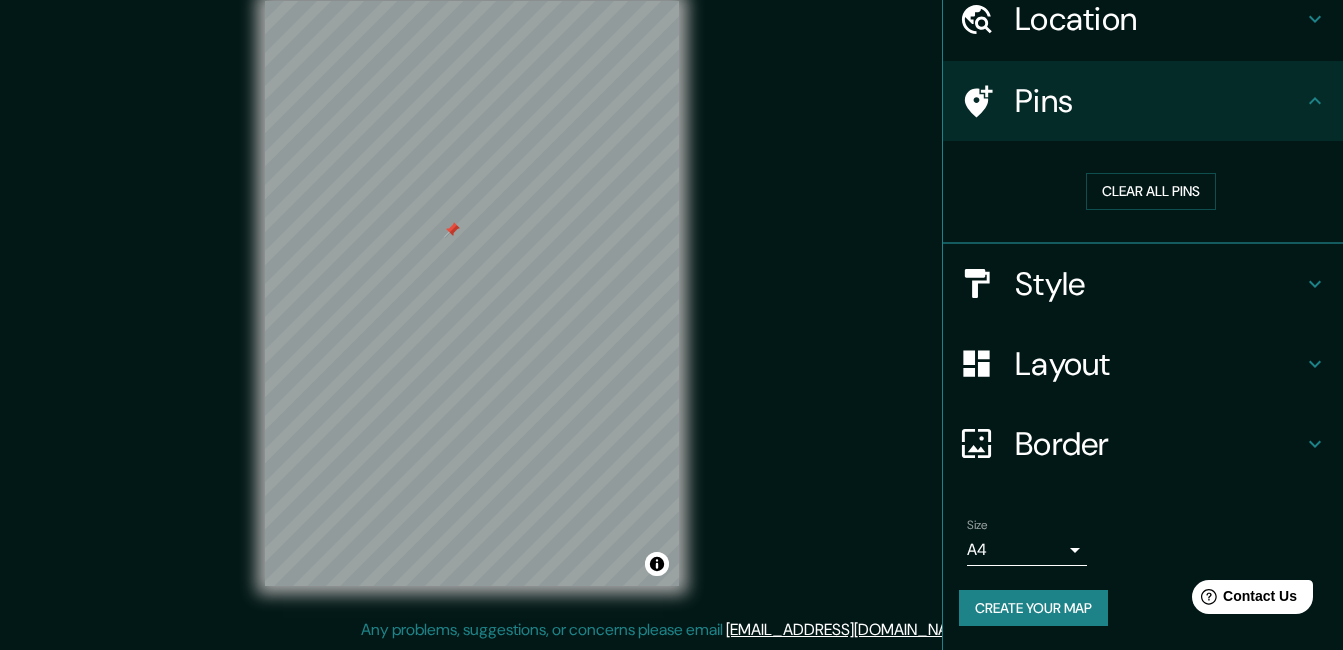 drag, startPoint x: 440, startPoint y: 226, endPoint x: 457, endPoint y: 235, distance: 19.235384 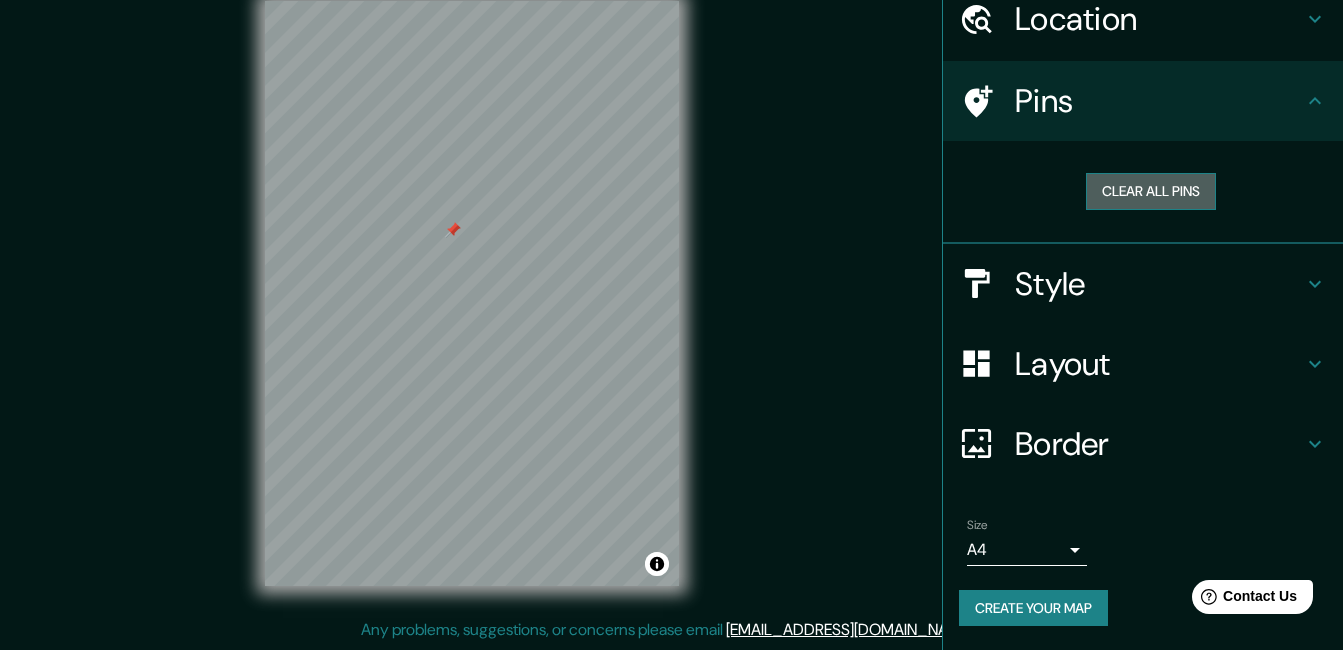 click on "Clear all pins" at bounding box center [1151, 191] 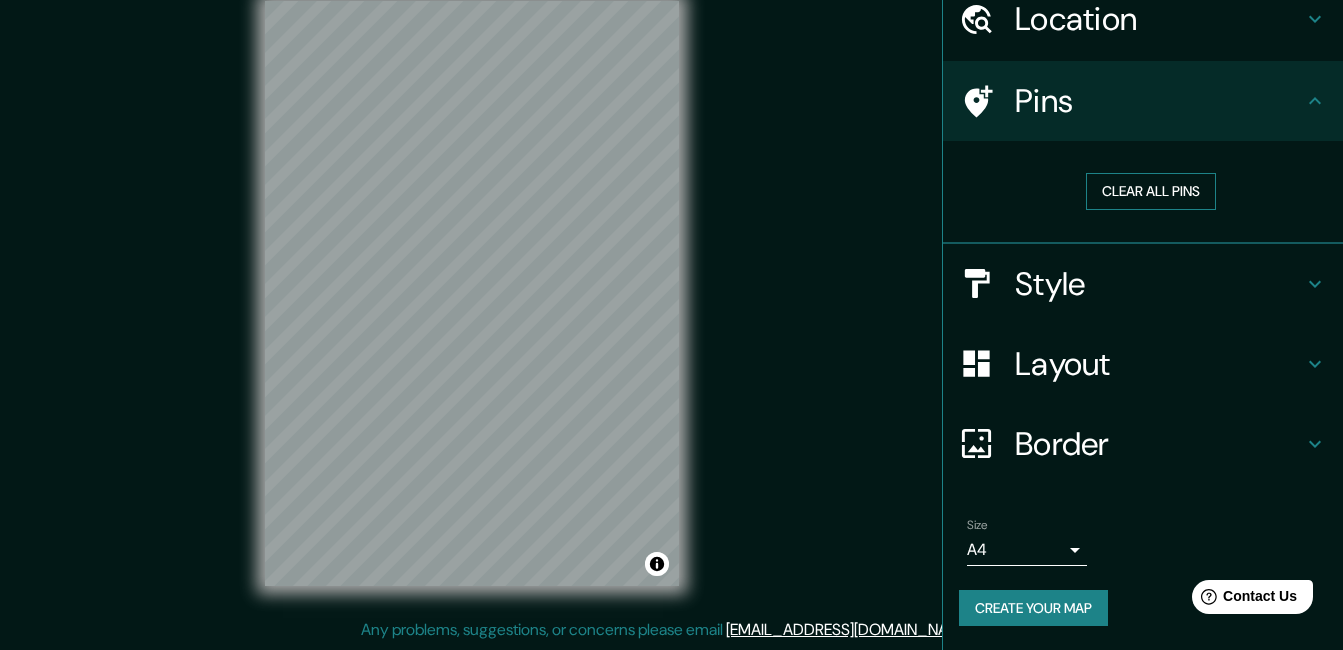 click on "Clear all pins" at bounding box center (1151, 191) 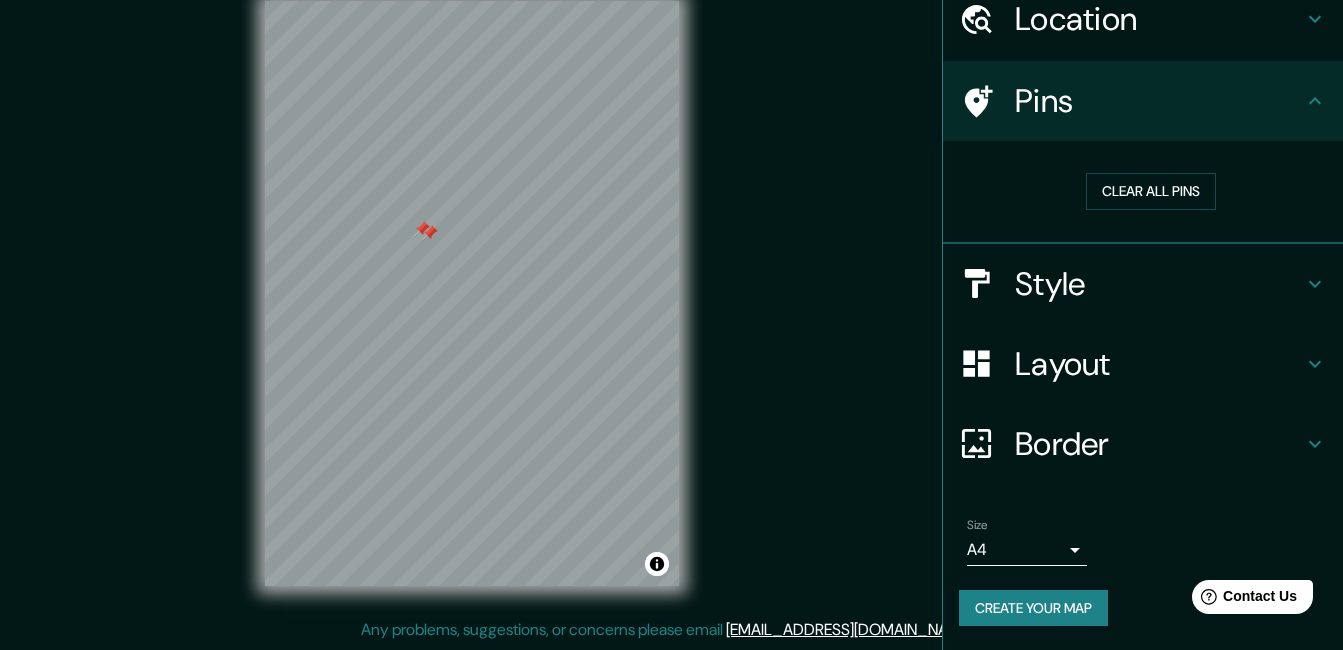 click at bounding box center (422, 229) 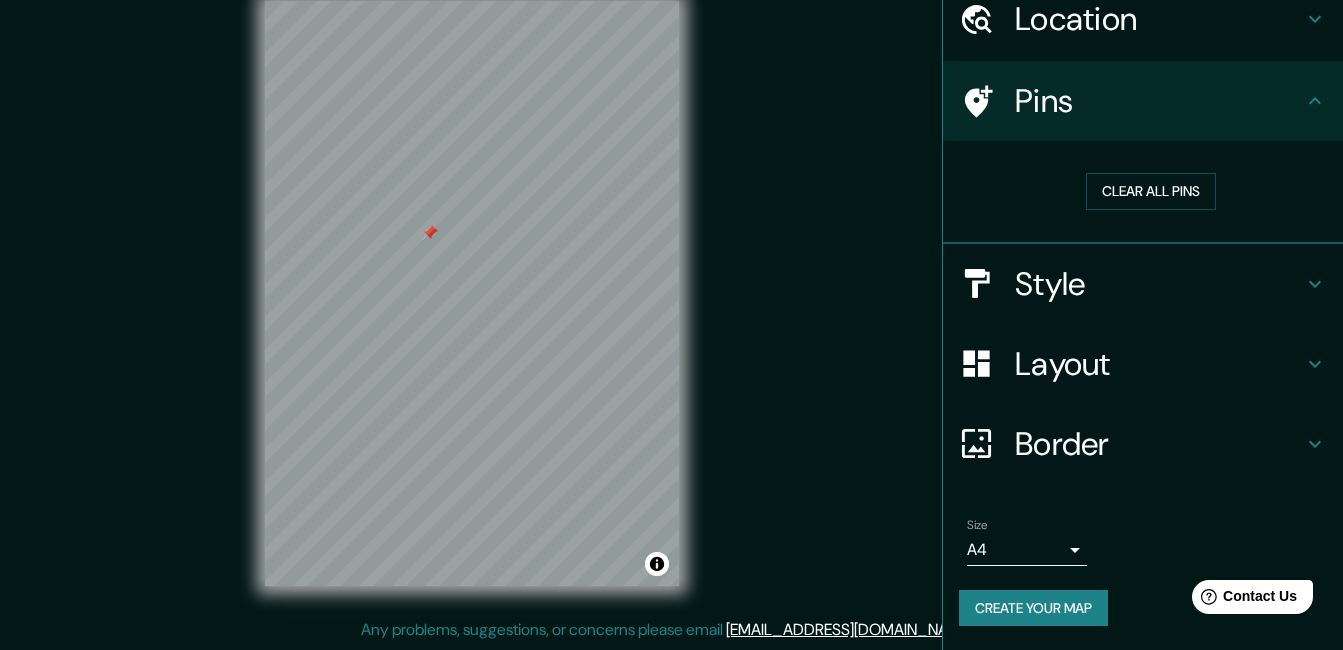 click at bounding box center (430, 233) 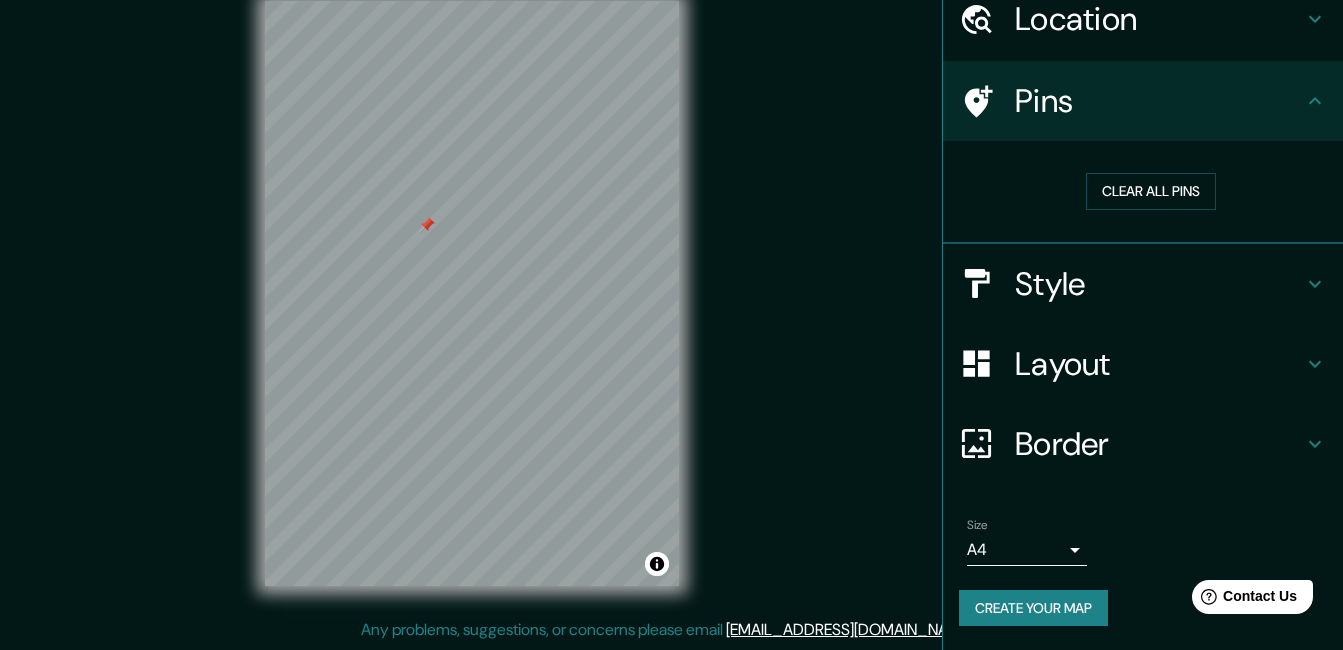 click on "Create your map" at bounding box center (1033, 608) 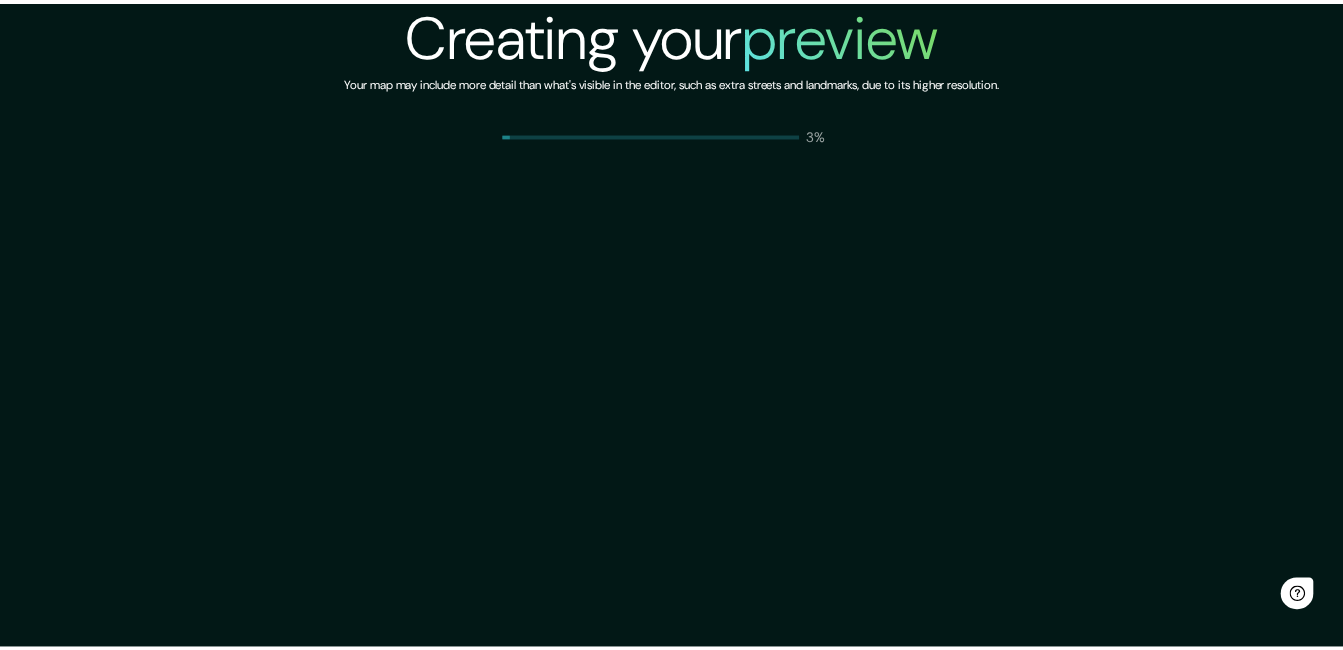 scroll, scrollTop: 0, scrollLeft: 0, axis: both 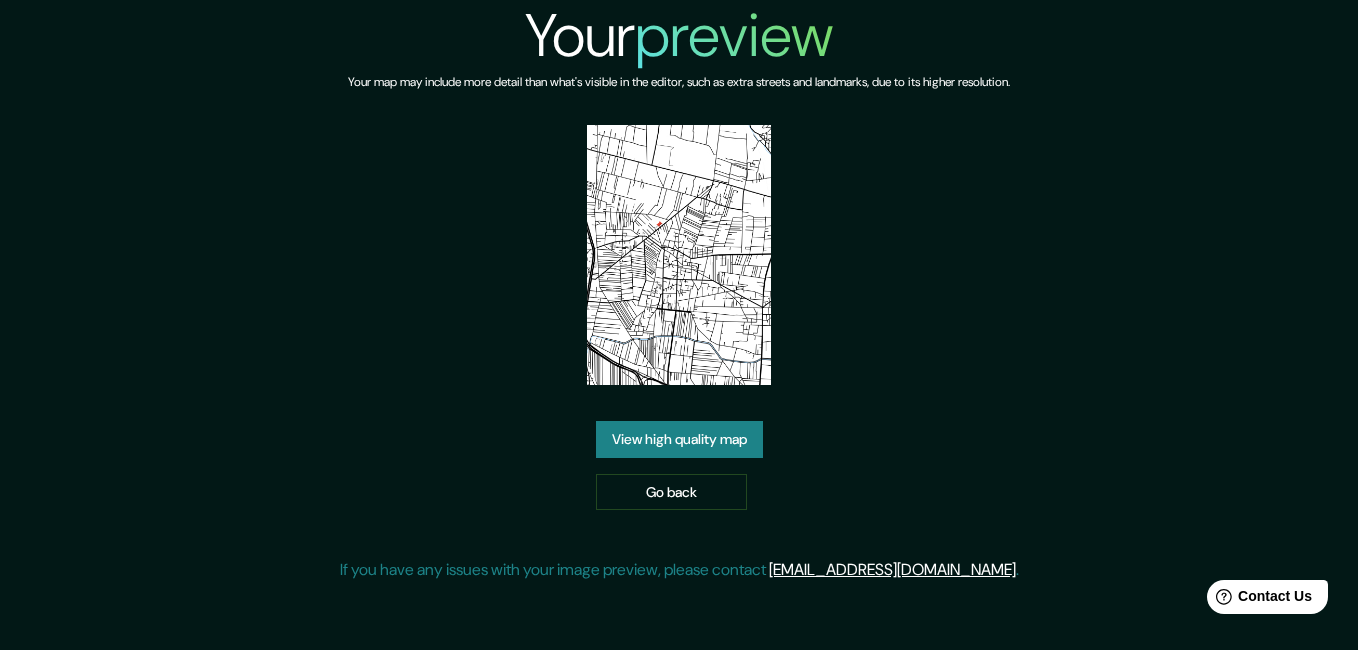 click on "View high quality map" at bounding box center [679, 439] 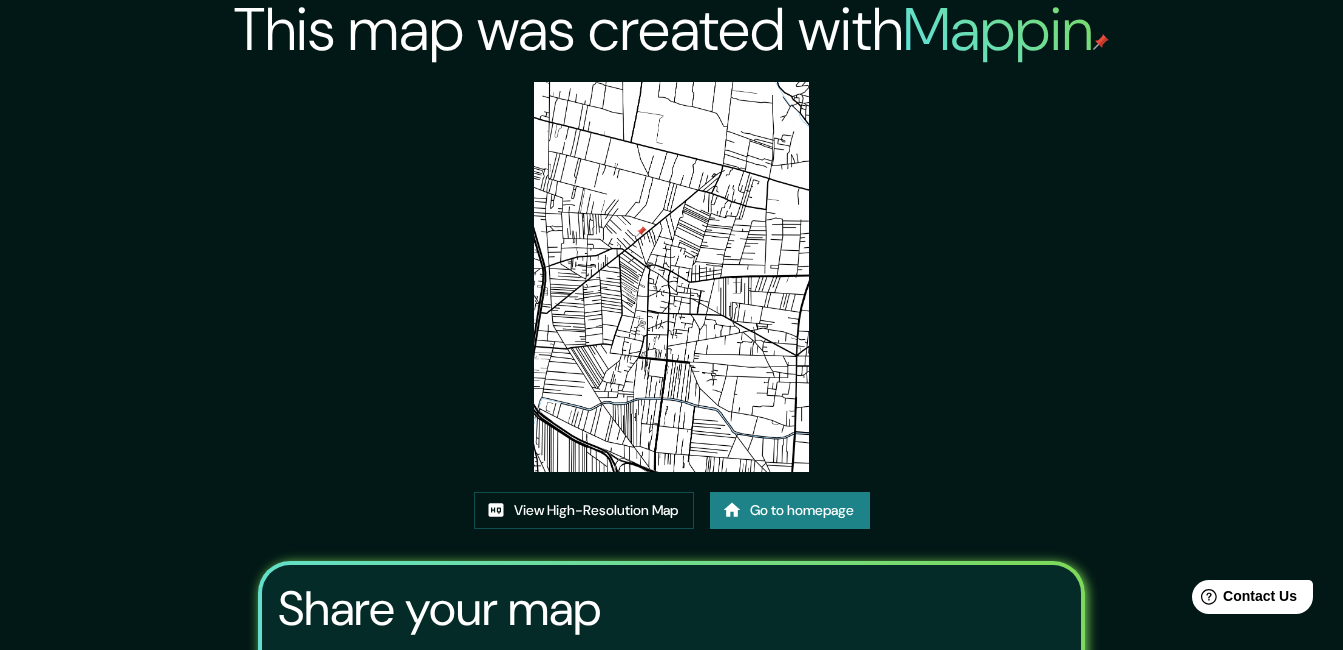 scroll, scrollTop: 0, scrollLeft: 0, axis: both 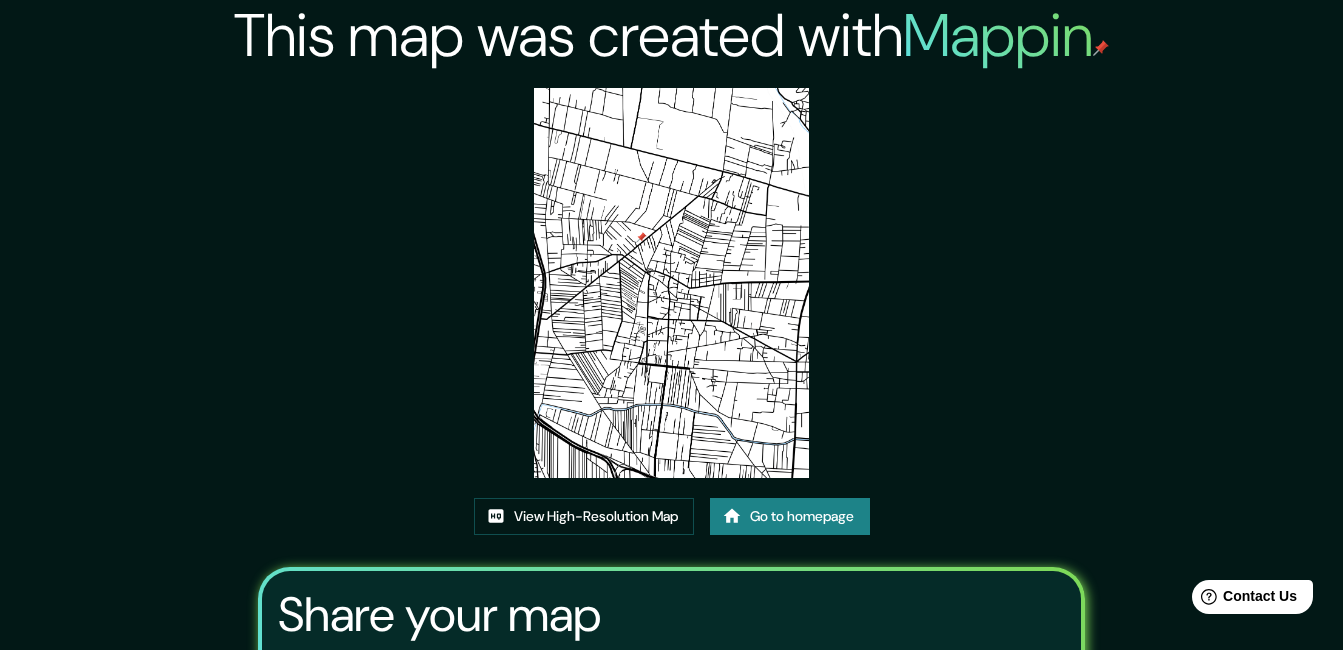 click at bounding box center [672, 283] 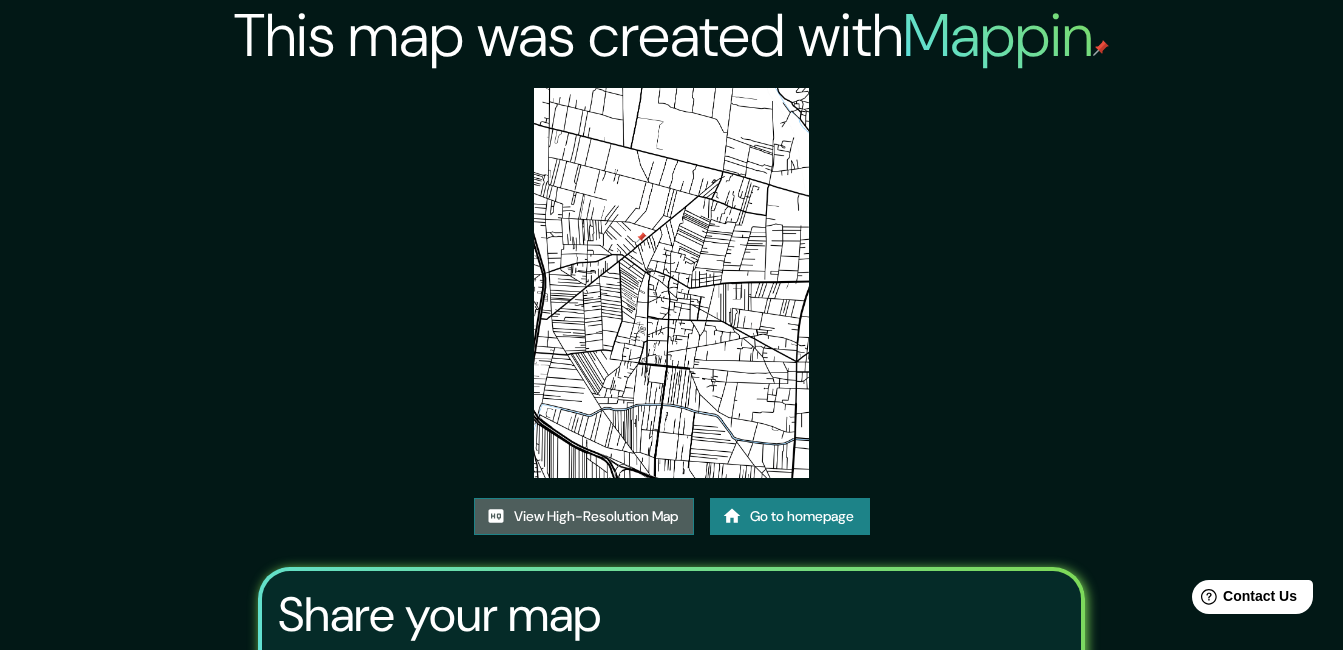 click on "View High-Resolution Map" at bounding box center [584, 516] 